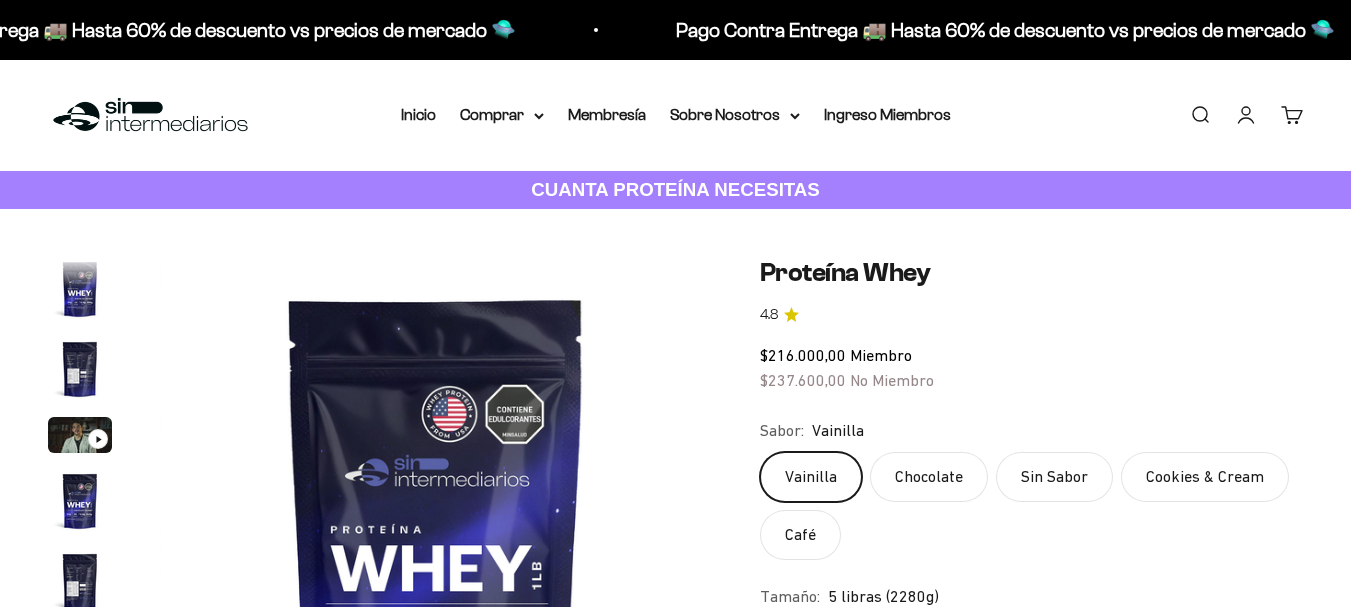 scroll, scrollTop: 145, scrollLeft: 0, axis: vertical 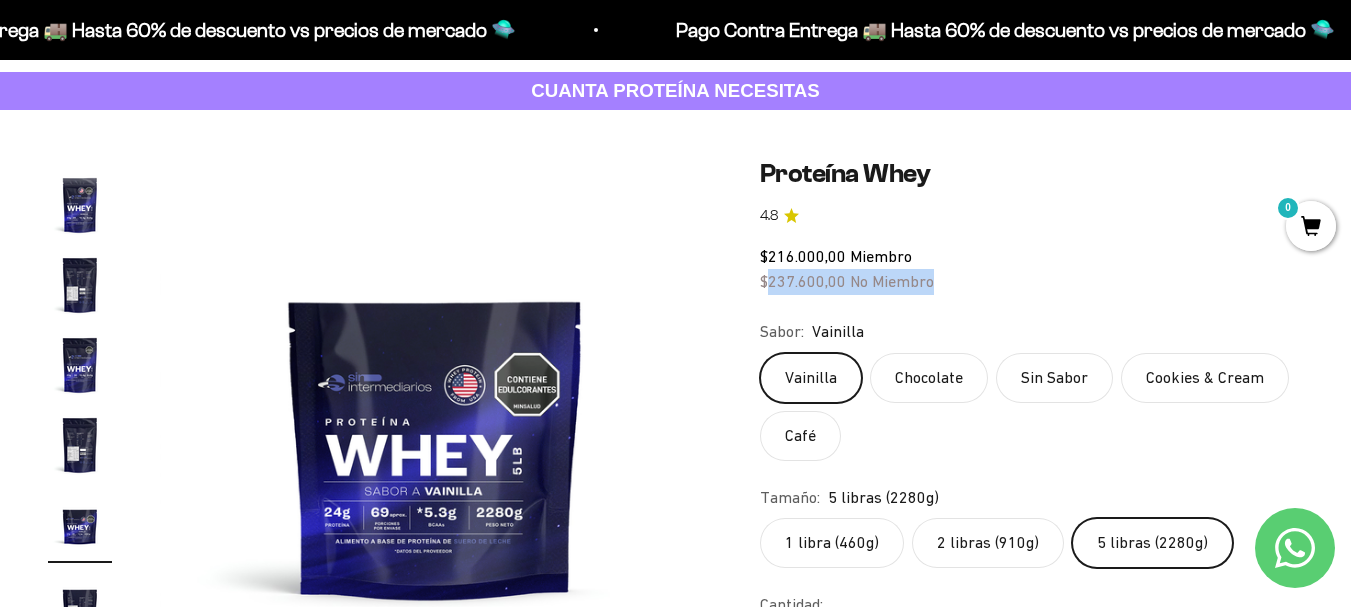 drag, startPoint x: 946, startPoint y: 278, endPoint x: 768, endPoint y: 279, distance: 178.0028 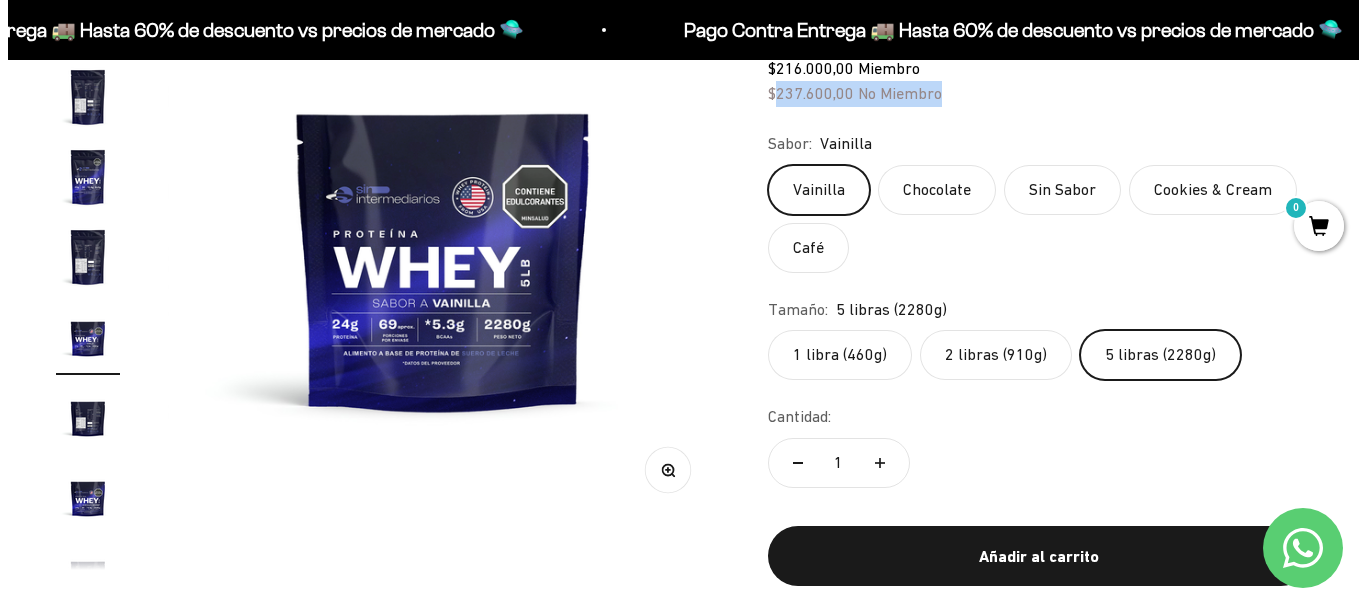 scroll, scrollTop: 299, scrollLeft: 0, axis: vertical 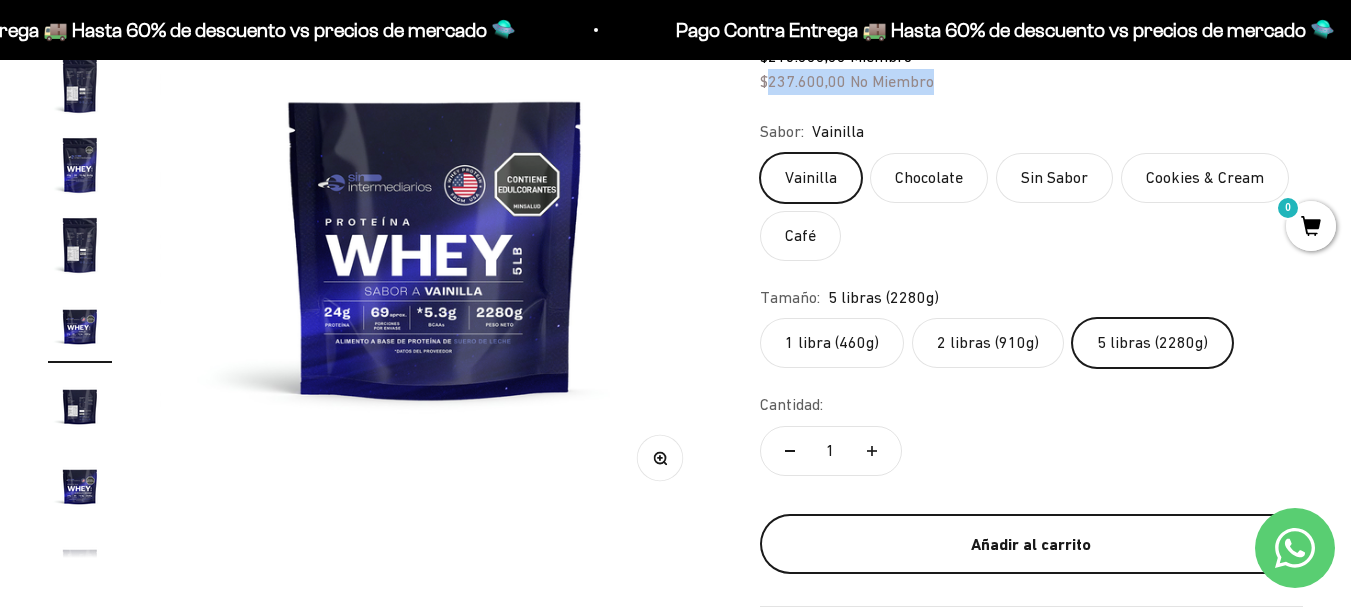 click on "Añadir al carrito" at bounding box center [1031, 545] 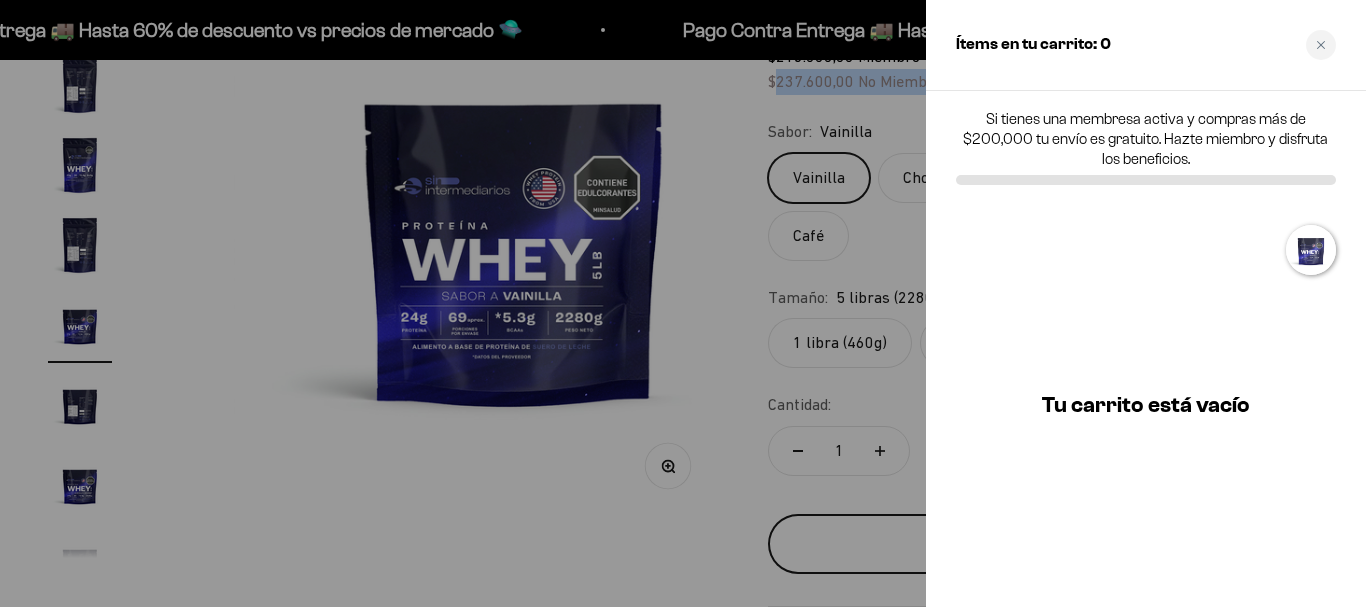 scroll, scrollTop: 0, scrollLeft: 5149, axis: horizontal 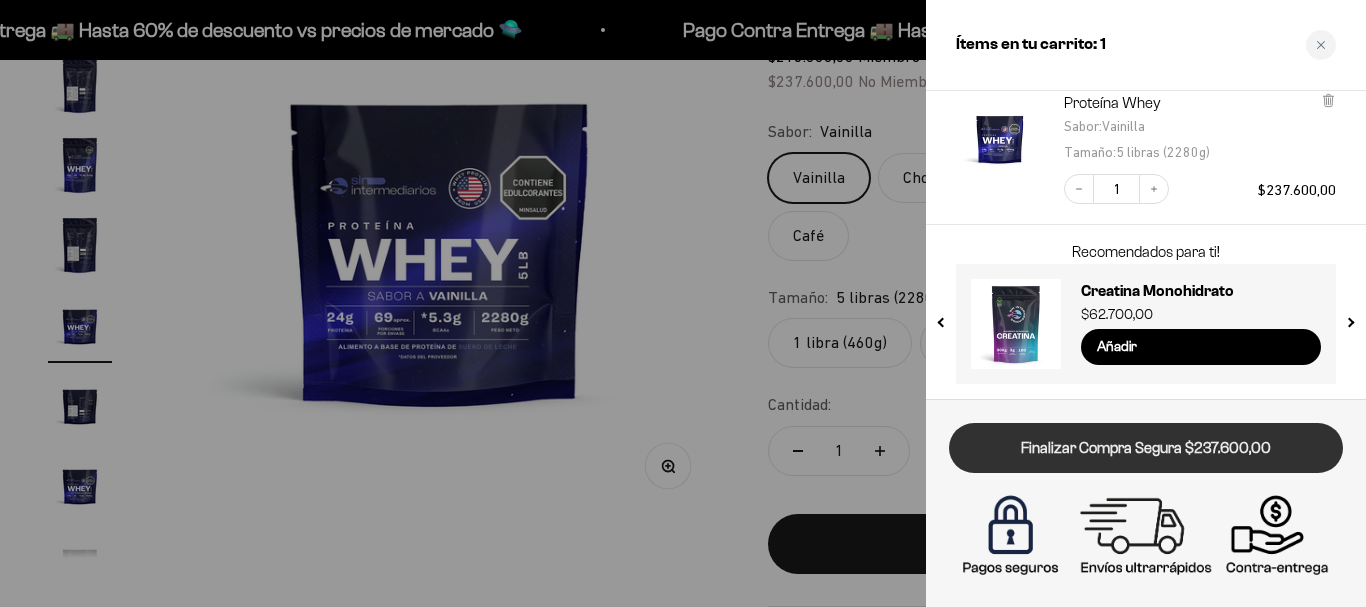 click on "Finalizar Compra Segura $237.600,00" at bounding box center (1146, 448) 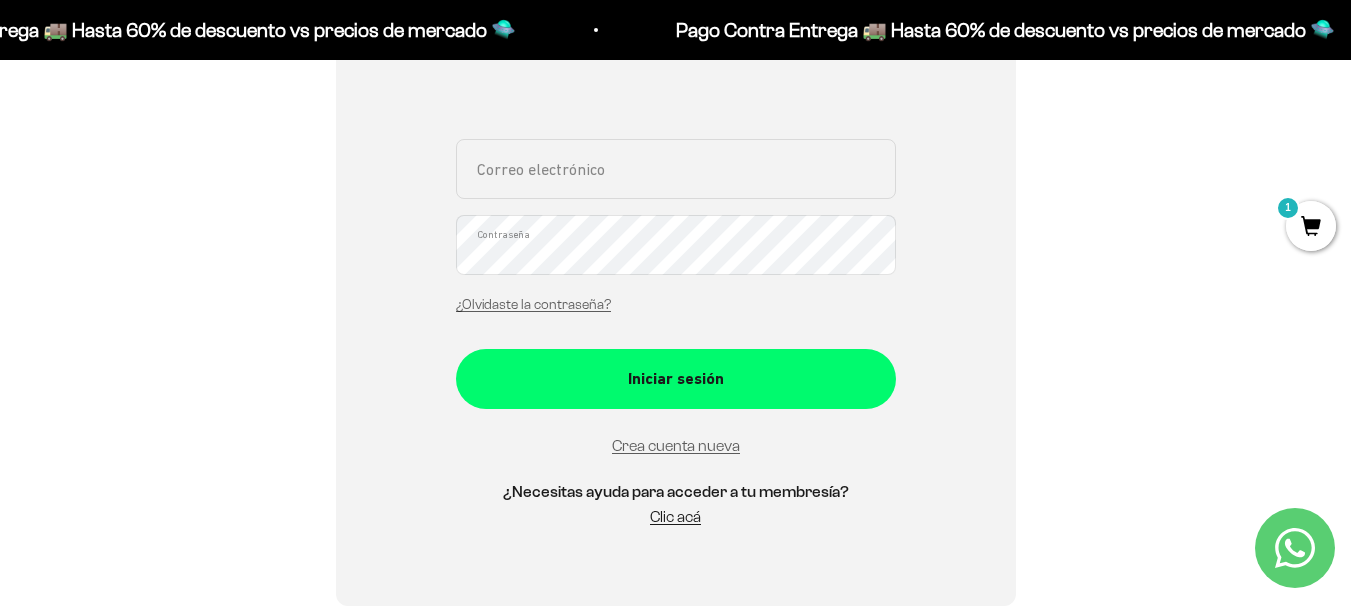 scroll, scrollTop: 367, scrollLeft: 0, axis: vertical 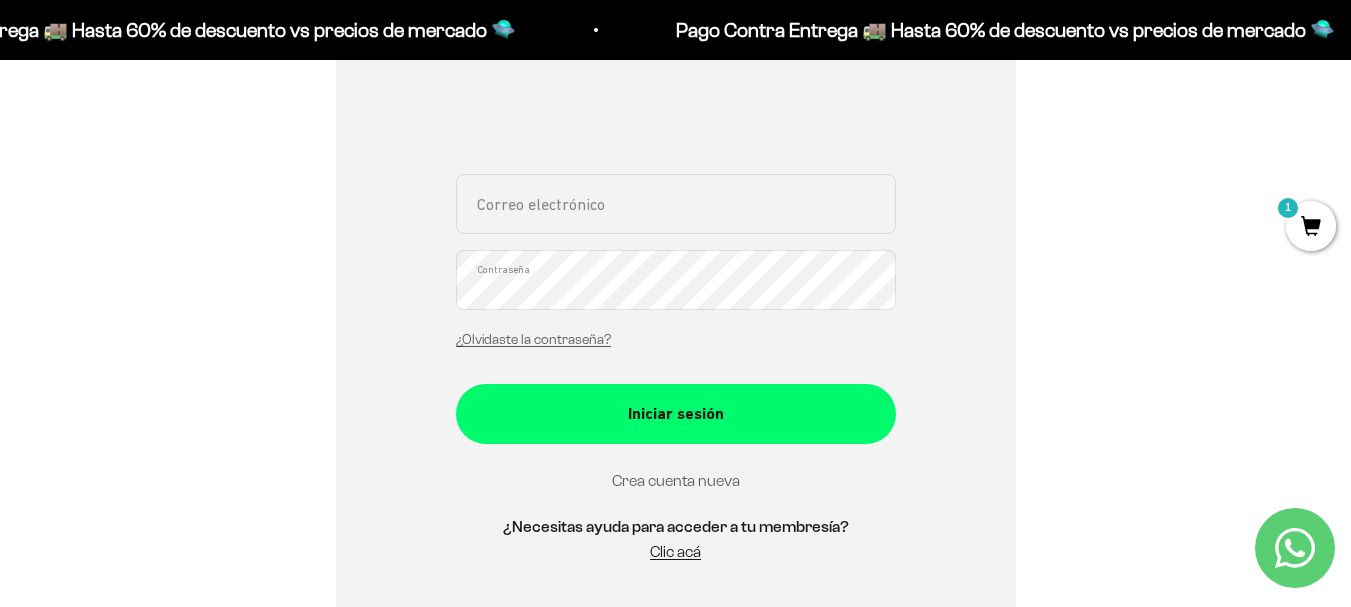 click on "Crea cuenta nueva" at bounding box center (676, 480) 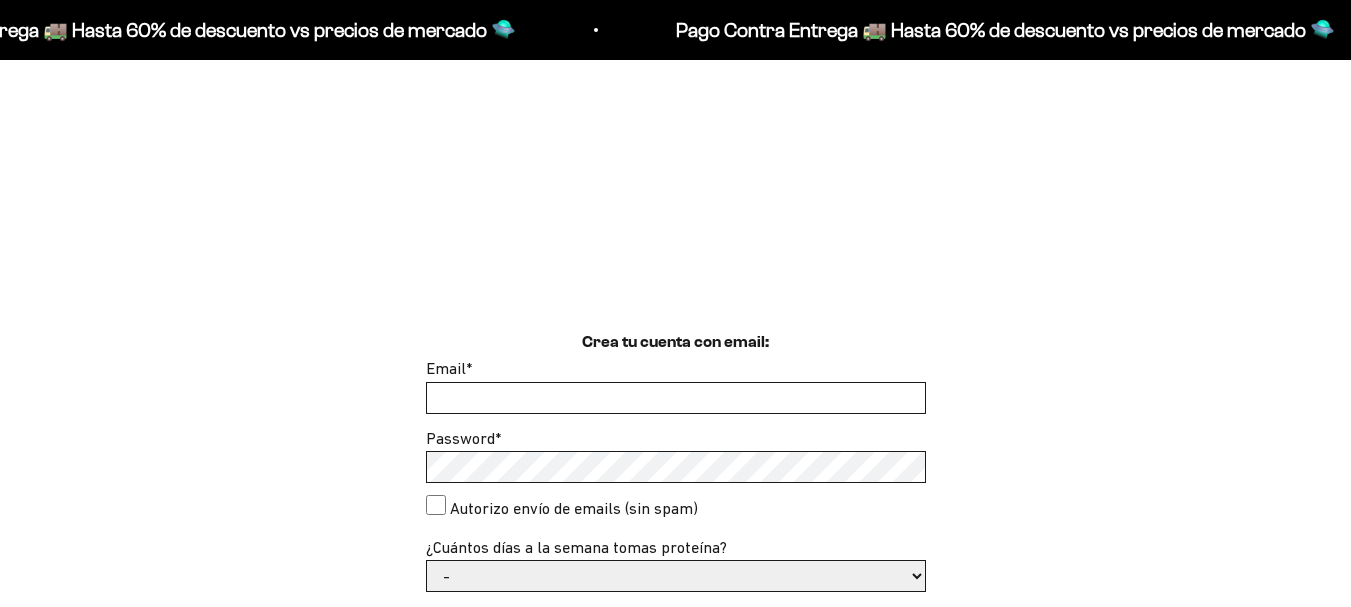 scroll, scrollTop: 500, scrollLeft: 0, axis: vertical 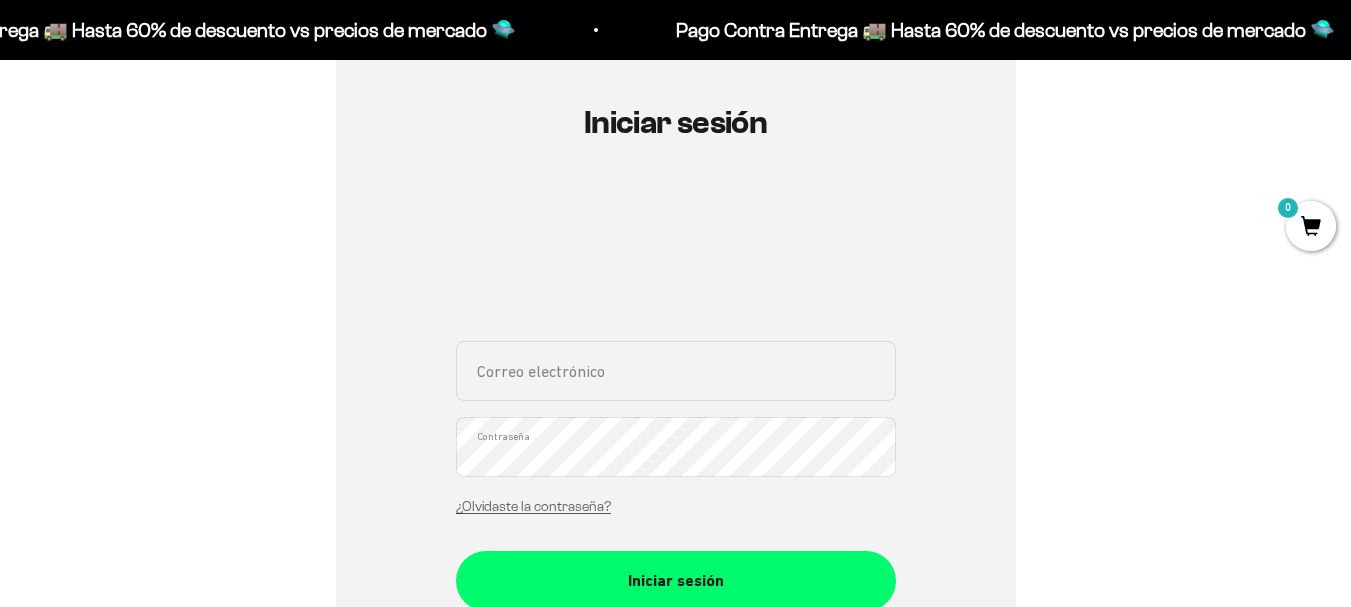 click on "Correo electrónico" at bounding box center [676, 371] 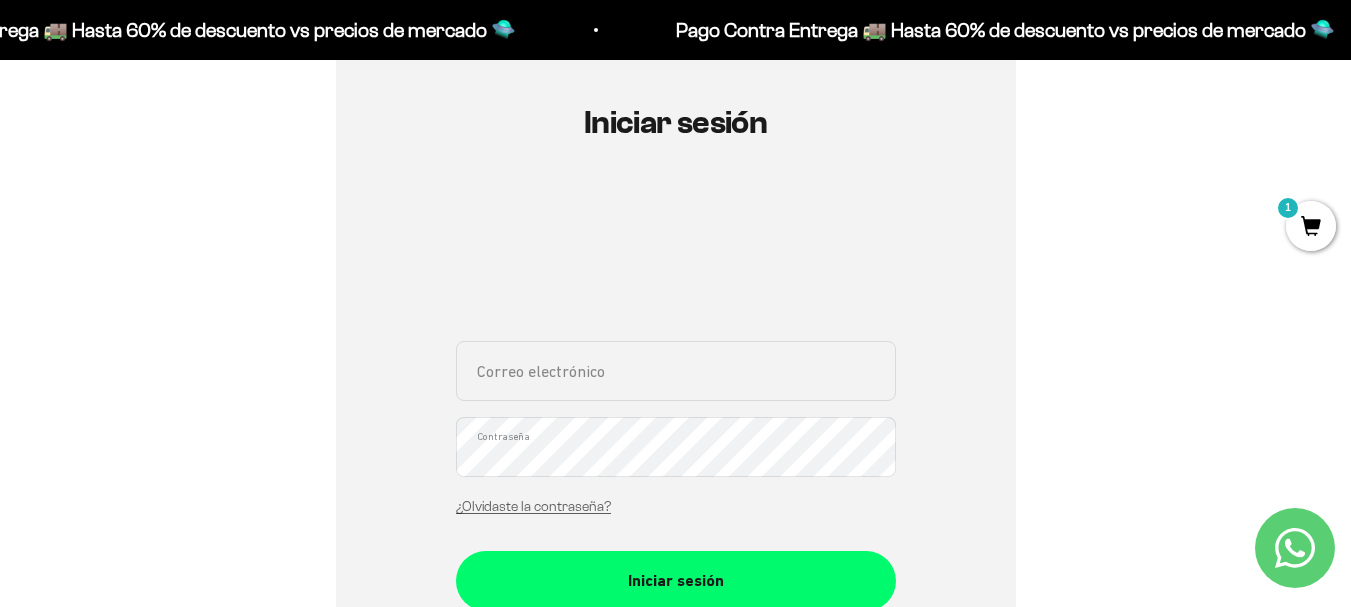 click on "Correo electrónico" at bounding box center (676, 371) 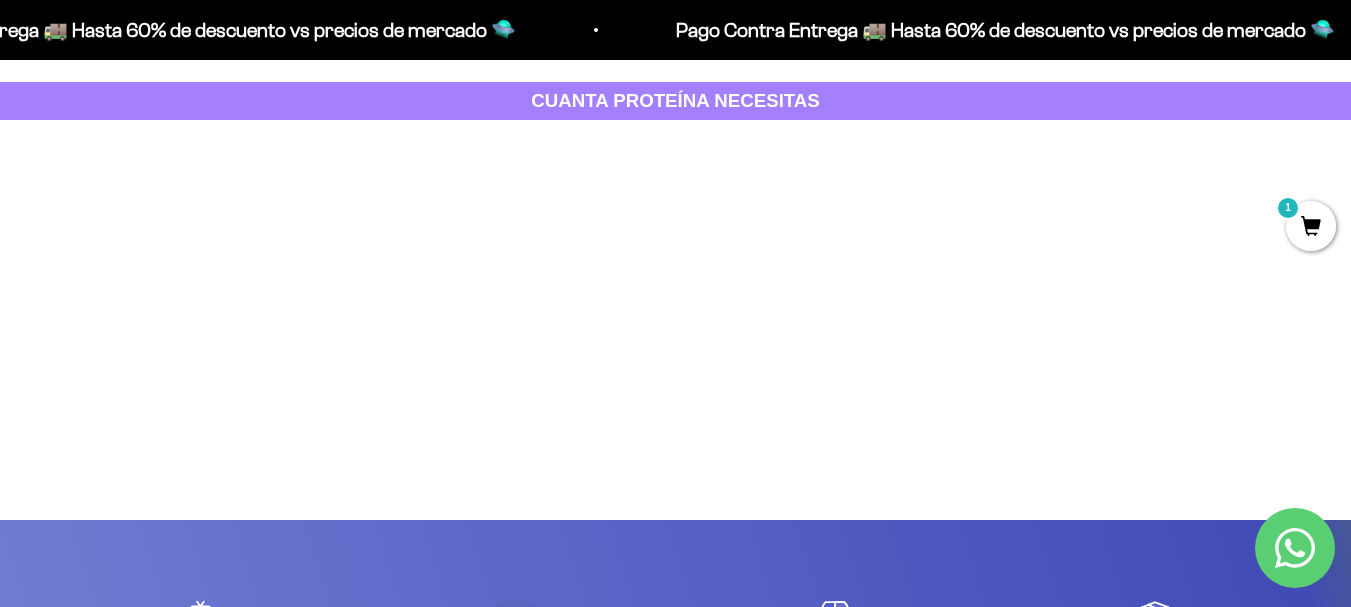 scroll, scrollTop: 0, scrollLeft: 0, axis: both 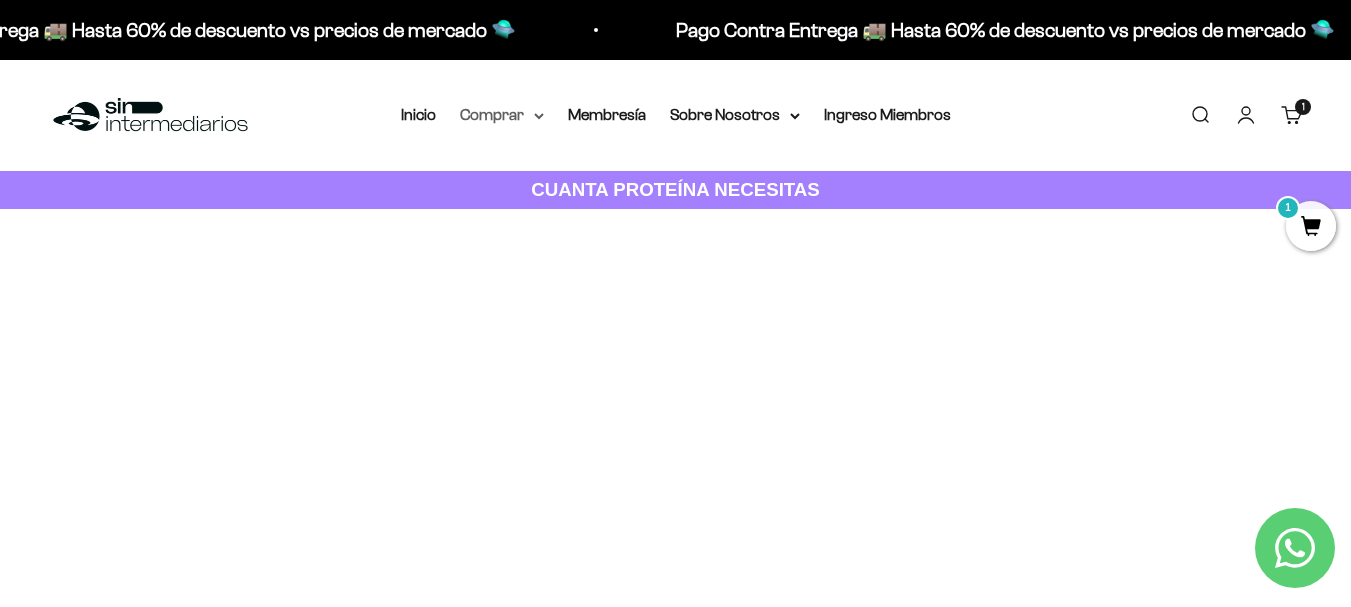 click on "Comprar" at bounding box center (502, 115) 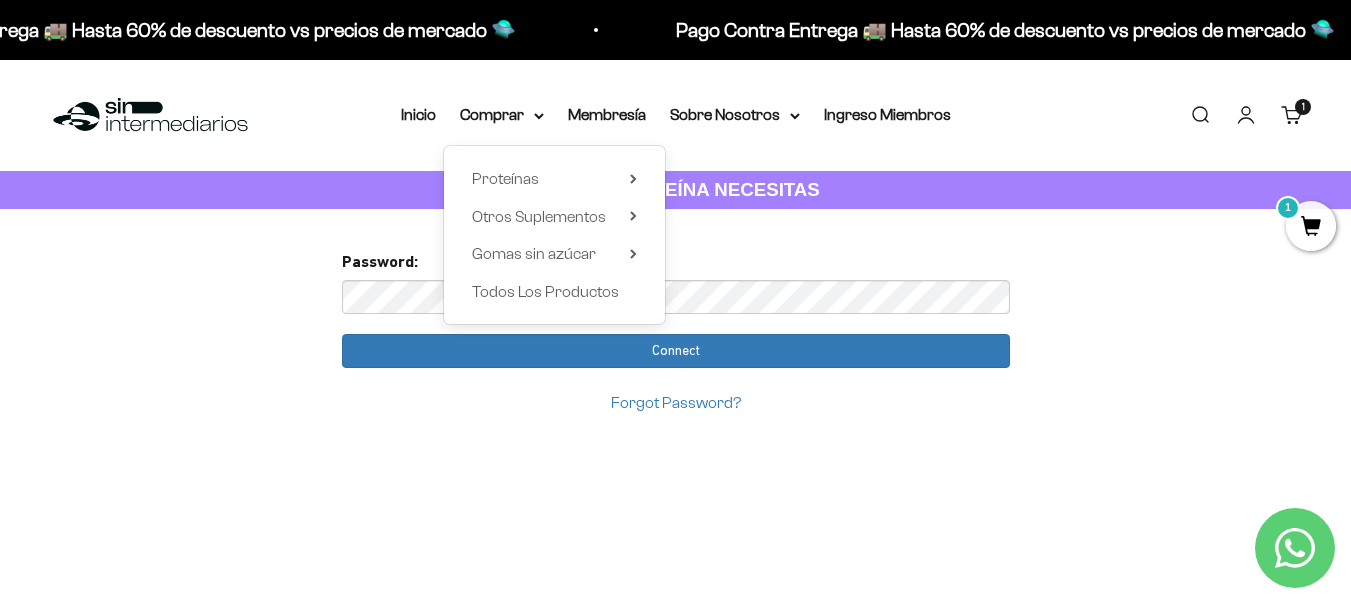 click on "Too many requests. Please try again later.
Username:
wjaviercubillosv@gmail.com
Passw    ord:
Login
You already have an account
Please enter password for  wjaviercubillosv@gmail.com  in  SinIntermediarios  to complete your account setup with  google .
Password:
Connect
Forgot Password?" at bounding box center [676, 409] 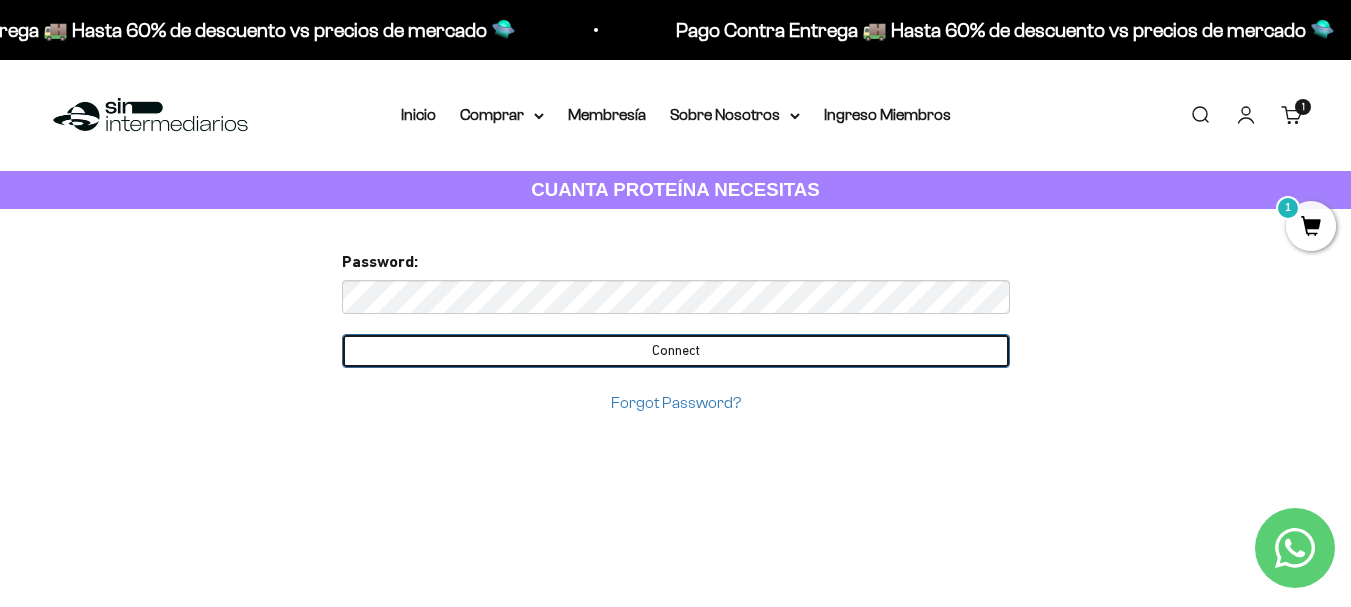 click on "Connect" at bounding box center (676, 351) 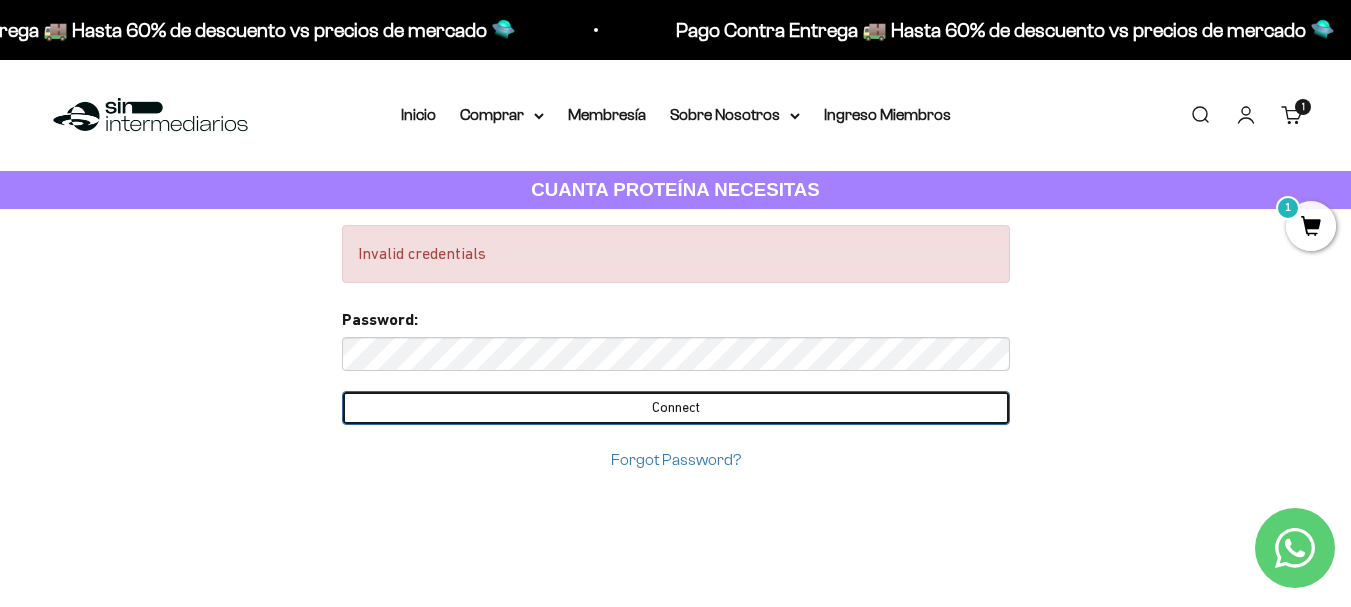 click on "Connect" at bounding box center (676, 408) 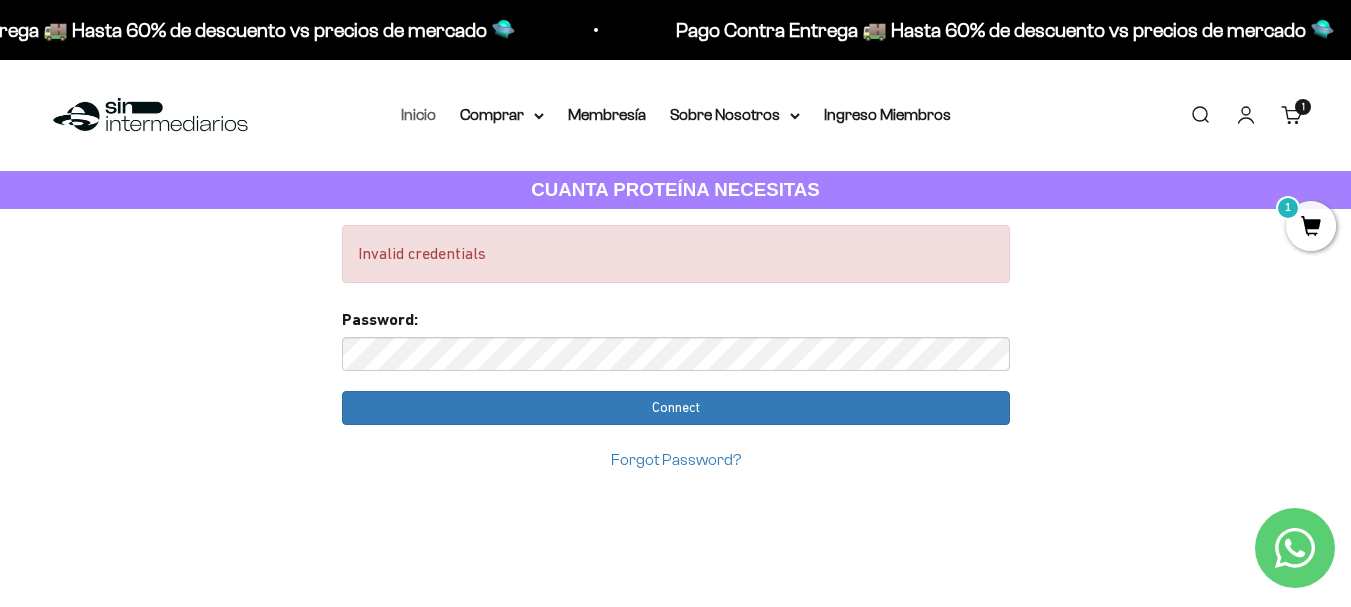 click on "Inicio" at bounding box center (418, 114) 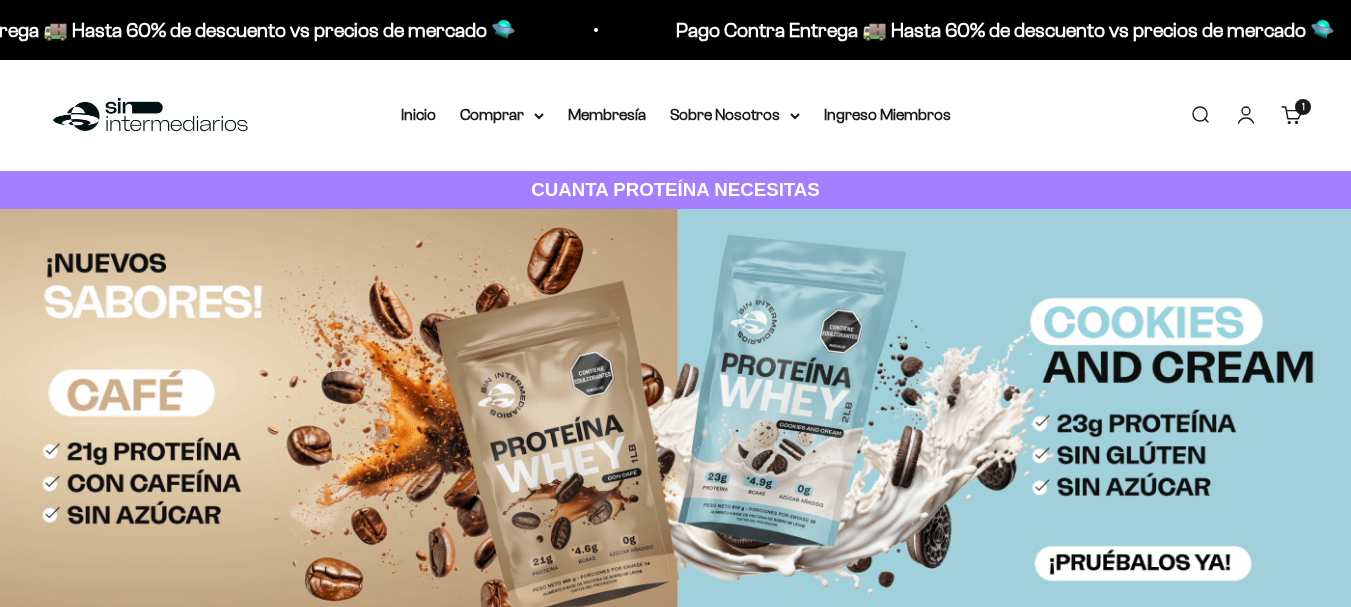 scroll, scrollTop: 0, scrollLeft: 0, axis: both 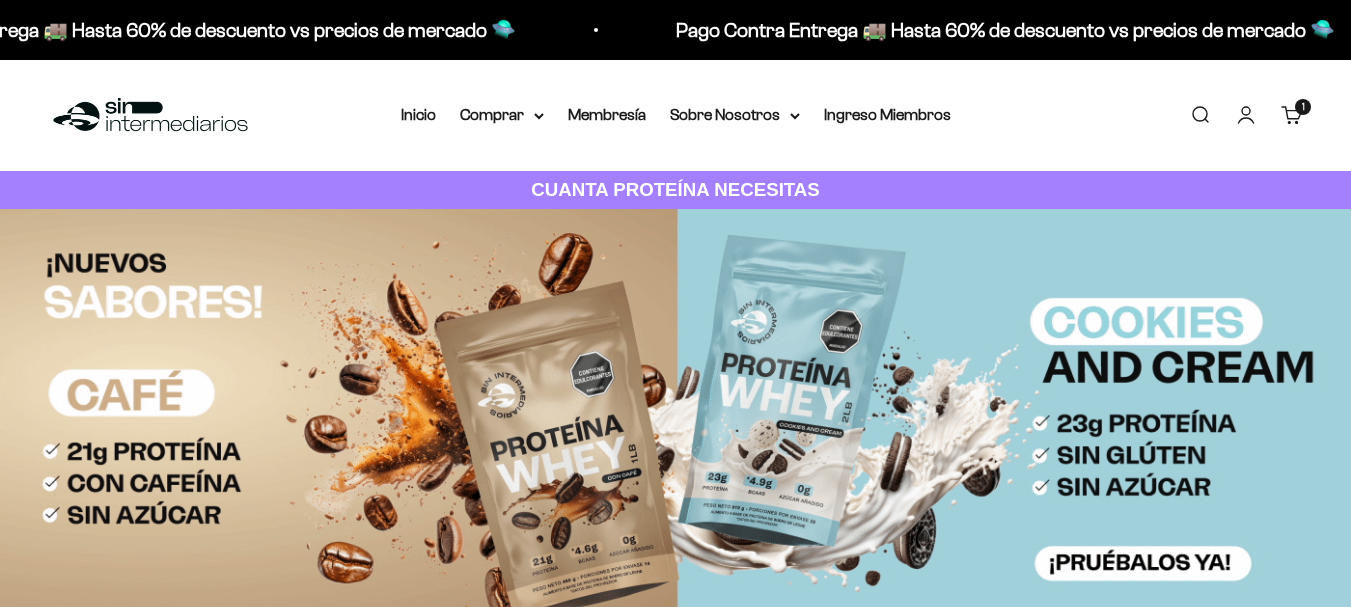 click on "Comprar" at bounding box center (502, 115) 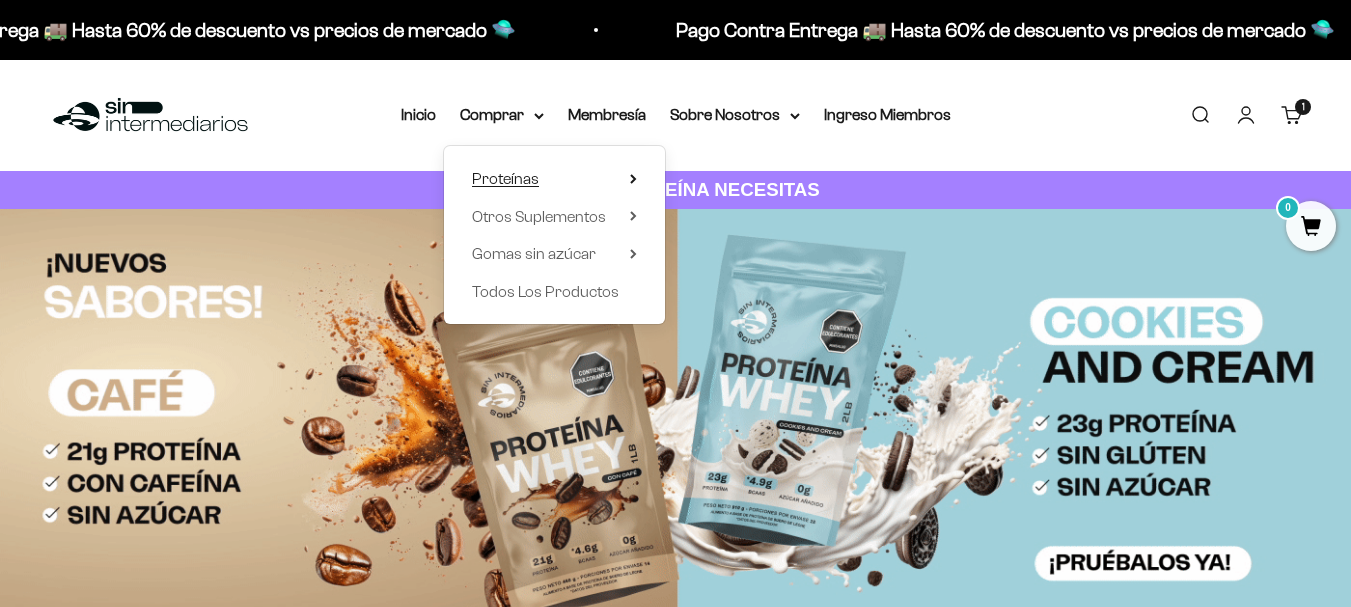 click on "Proteínas" at bounding box center (554, 179) 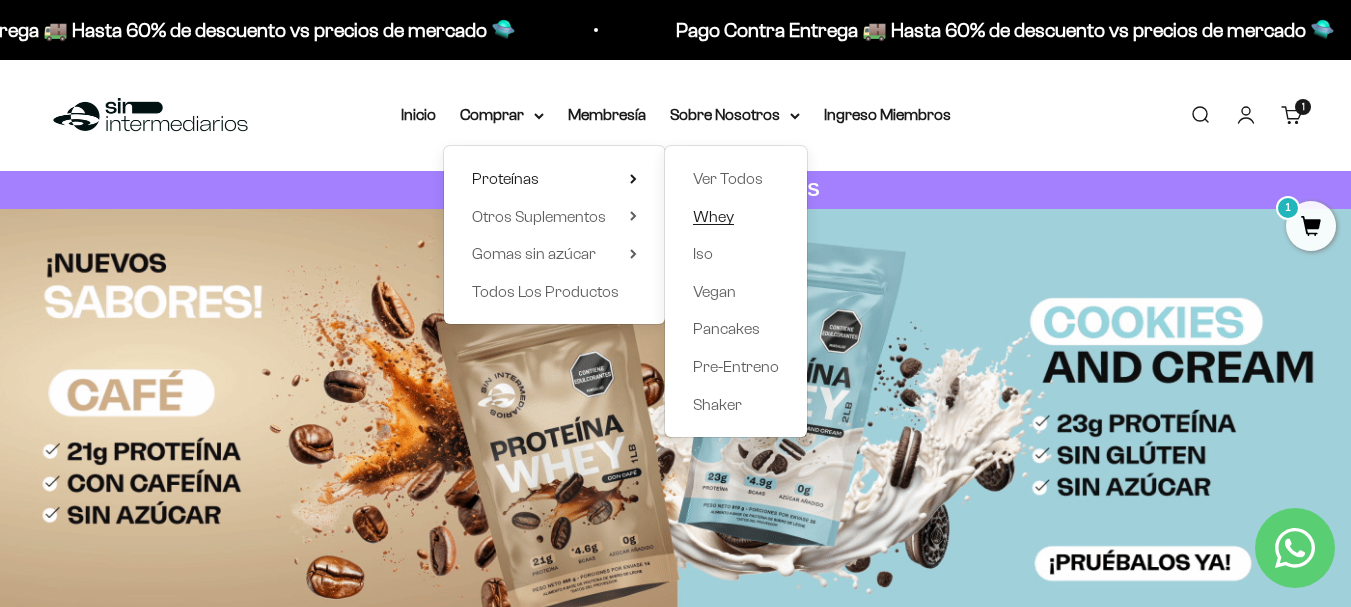 click on "Whey" at bounding box center [713, 216] 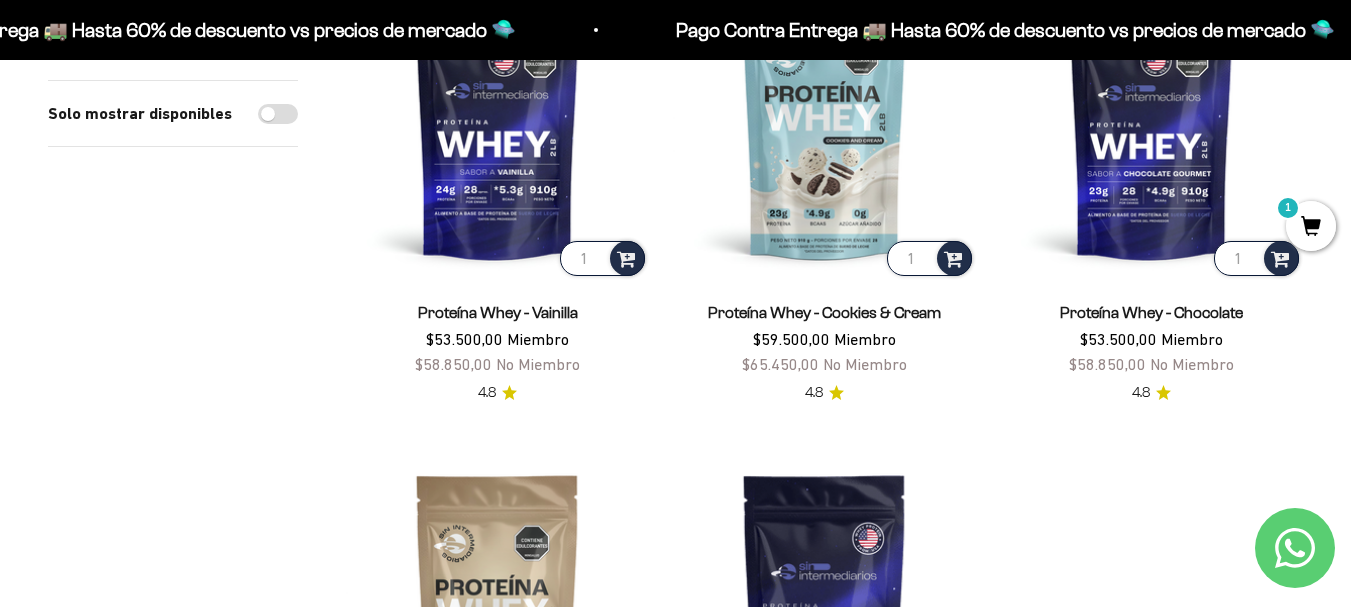 scroll, scrollTop: 199, scrollLeft: 0, axis: vertical 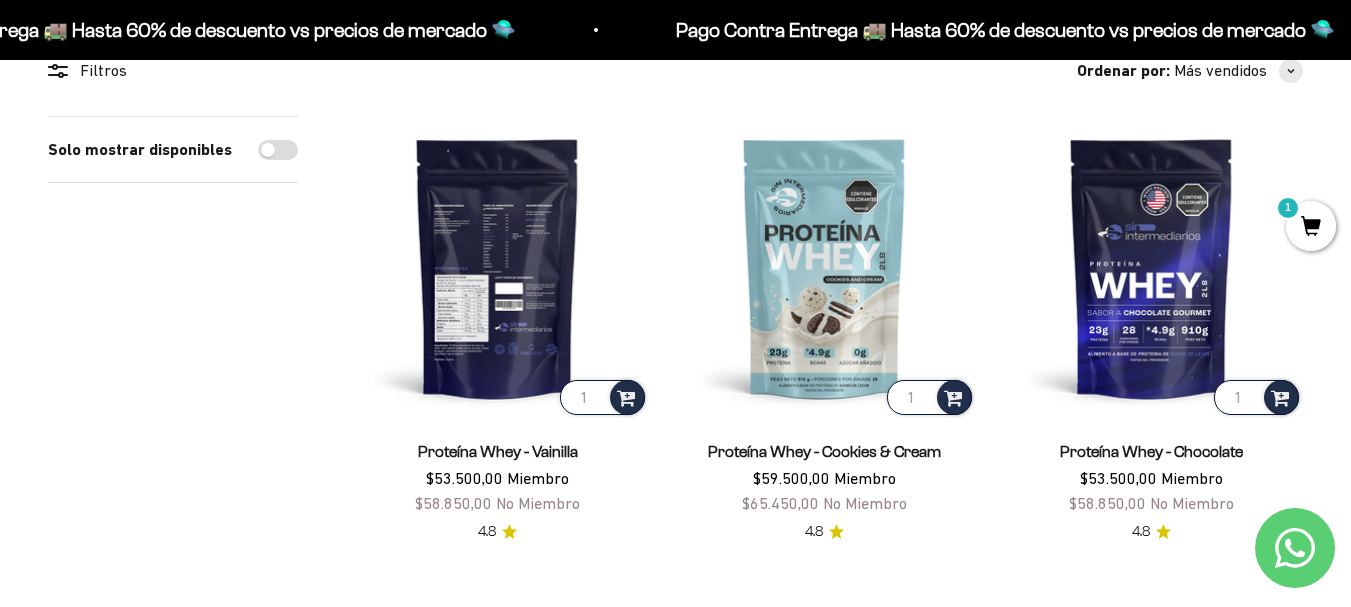 click at bounding box center [497, 267] 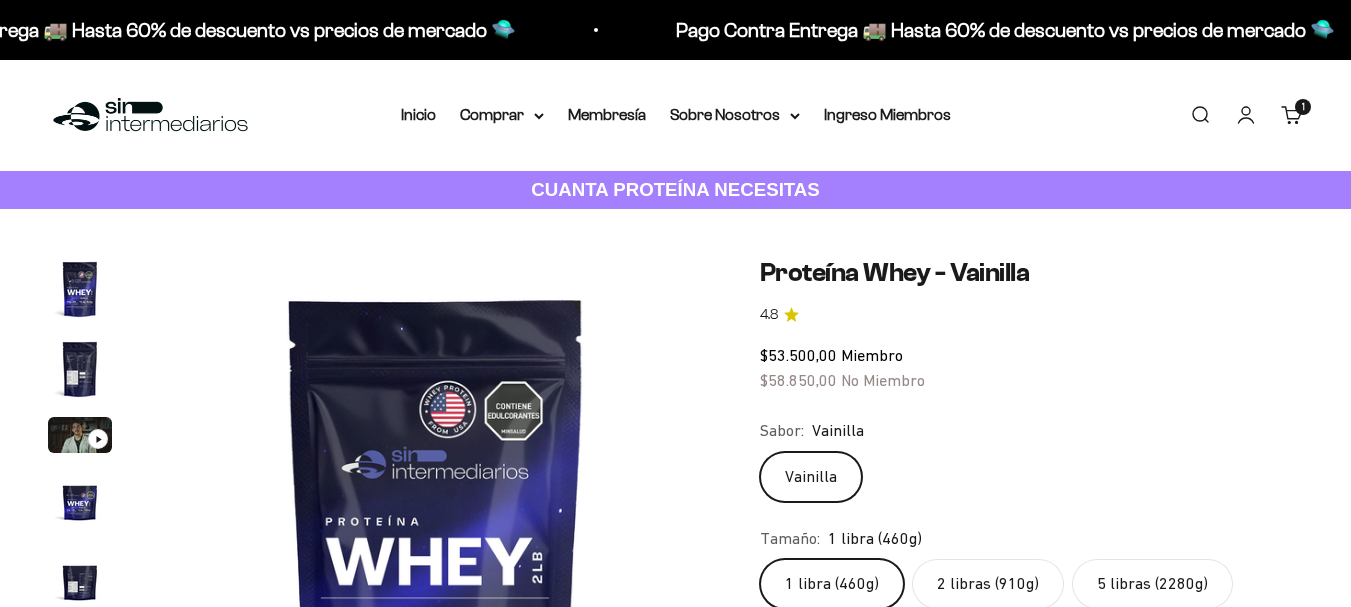 click on "5 libras (2280g)" 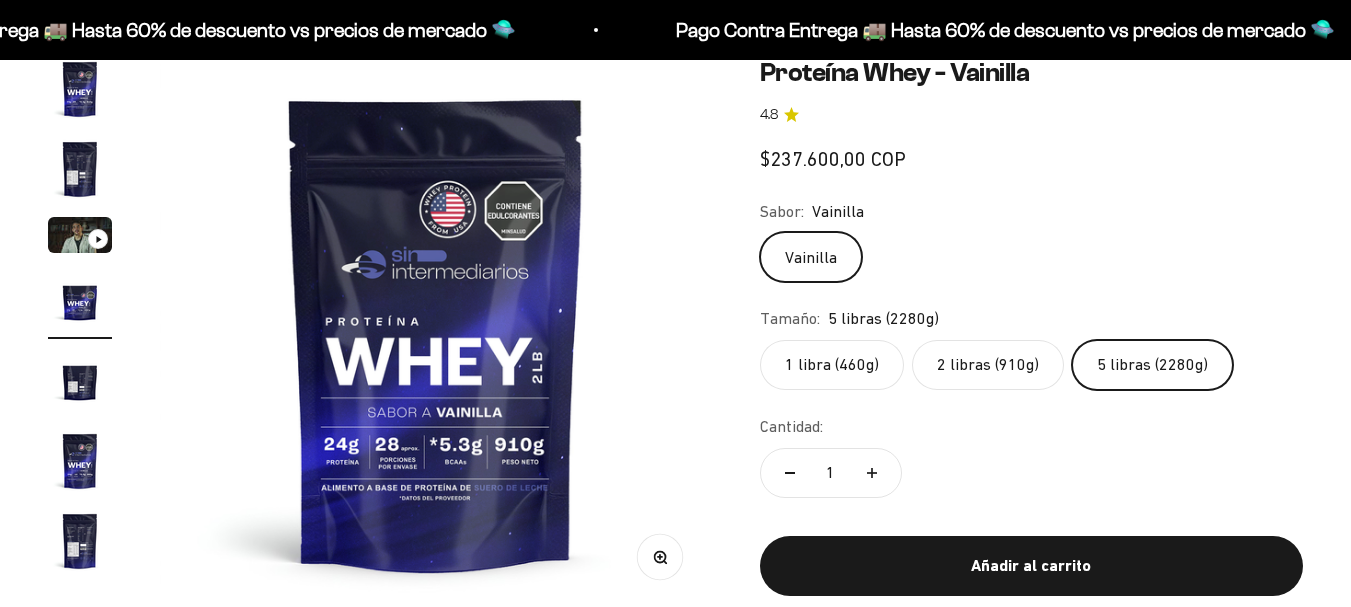 scroll, scrollTop: 213, scrollLeft: 0, axis: vertical 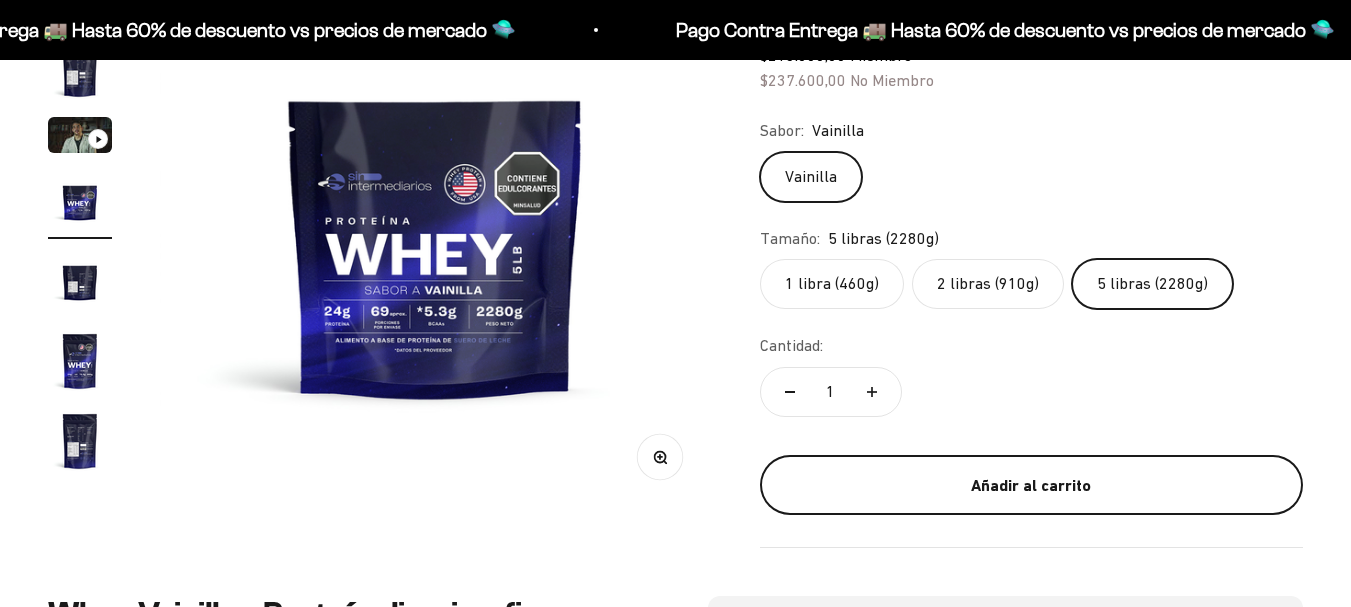 click on "Añadir al carrito" at bounding box center [1031, 486] 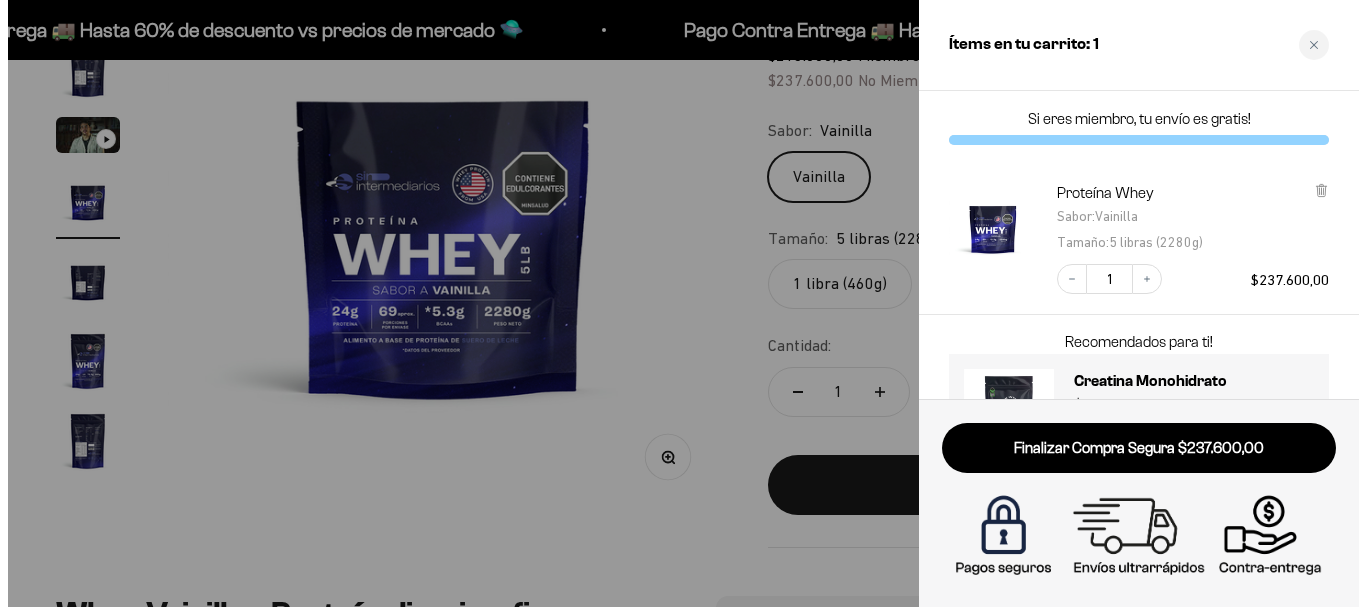scroll, scrollTop: 0, scrollLeft: 1716, axis: horizontal 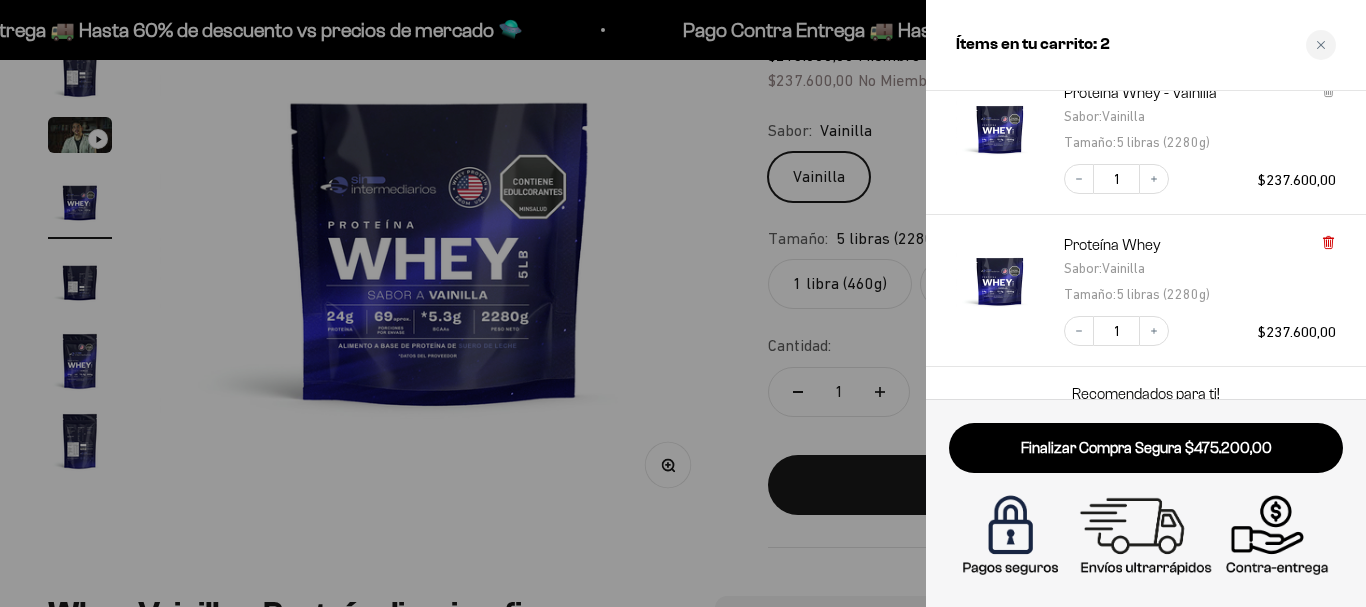 click 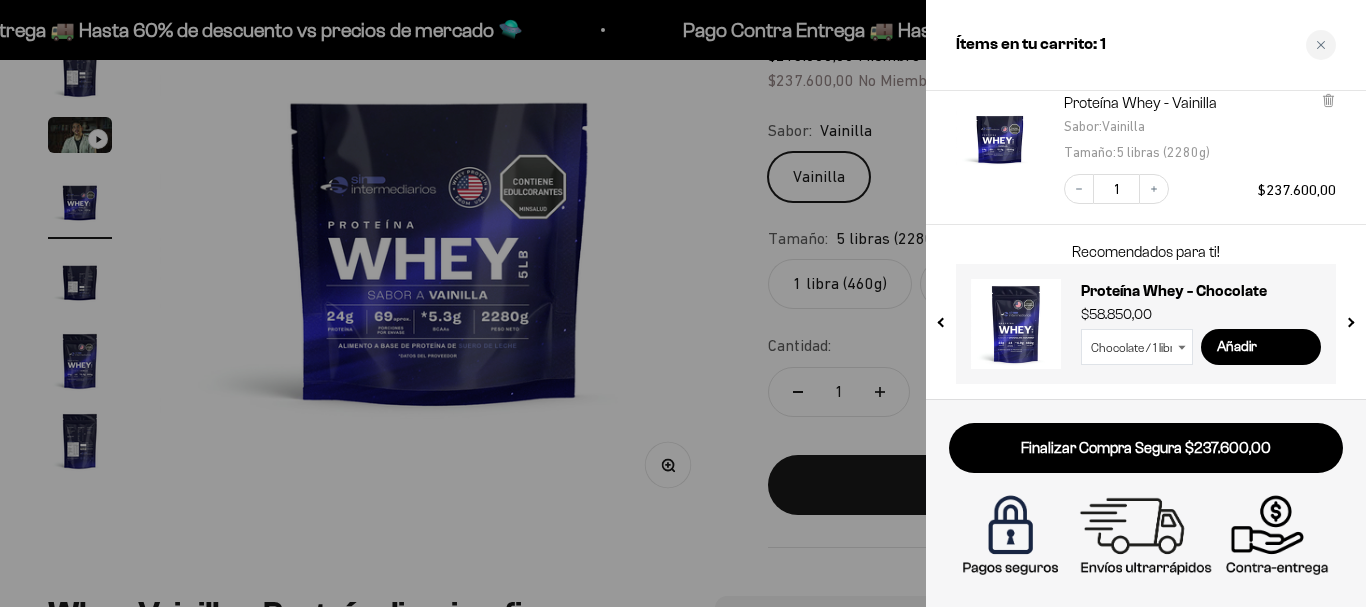 scroll, scrollTop: 0, scrollLeft: 0, axis: both 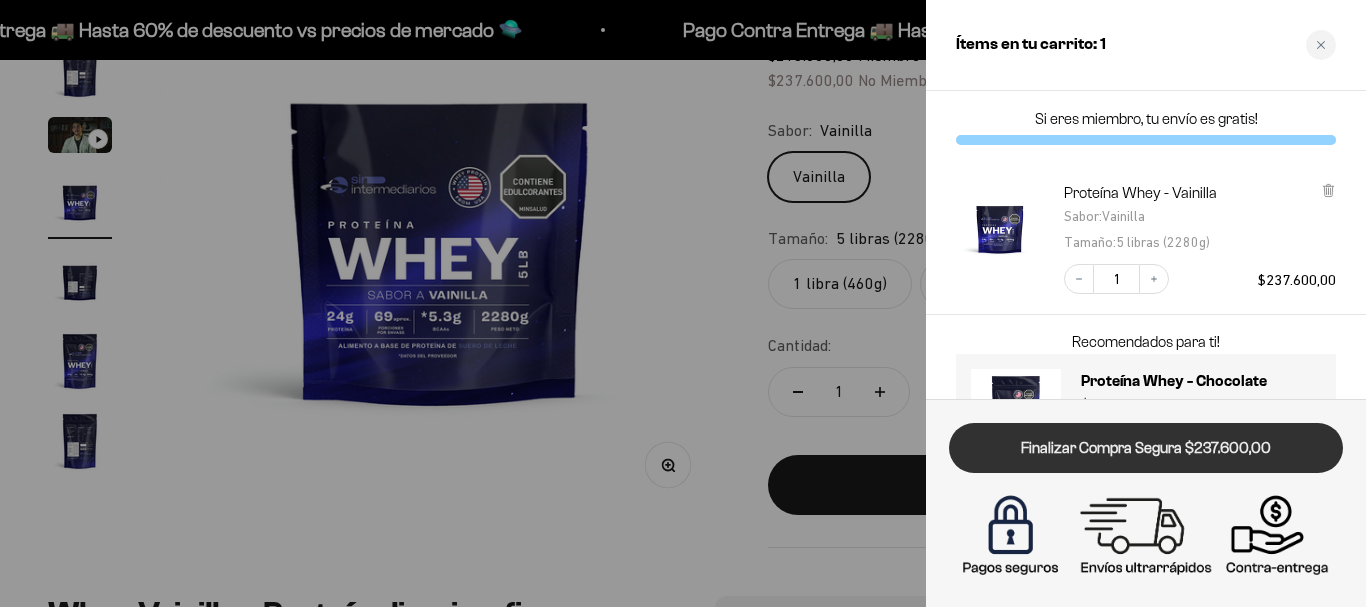 click on "Finalizar Compra Segura $237.600,00" at bounding box center [1146, 448] 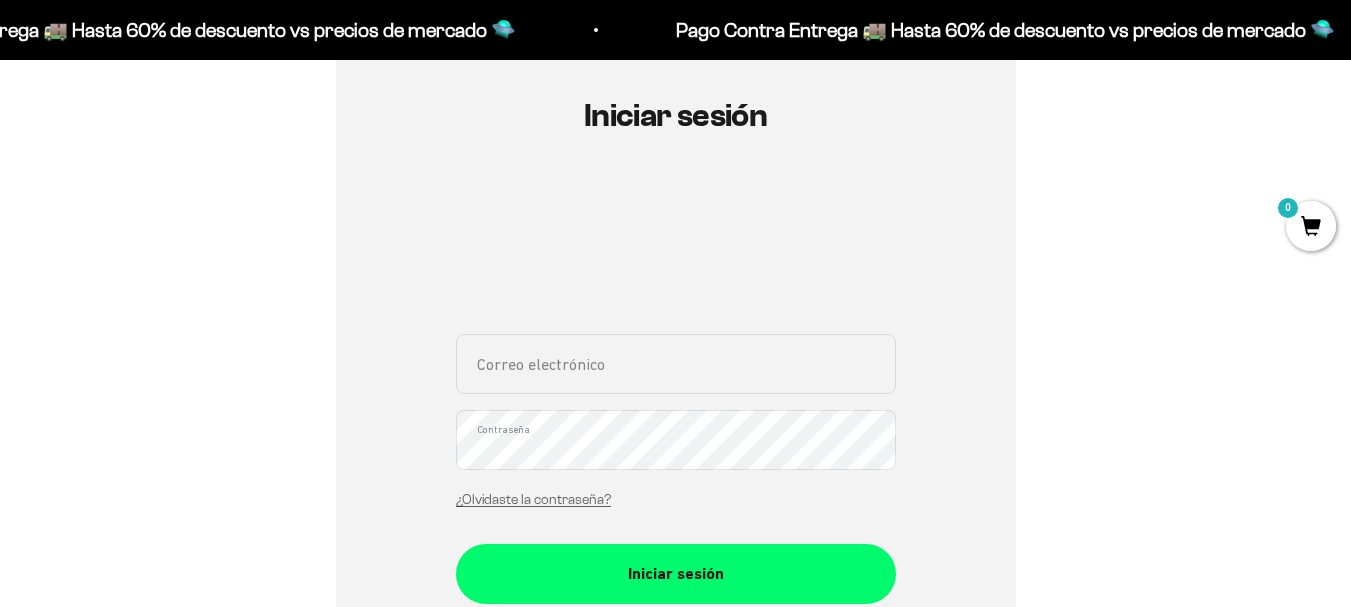 scroll, scrollTop: 198, scrollLeft: 0, axis: vertical 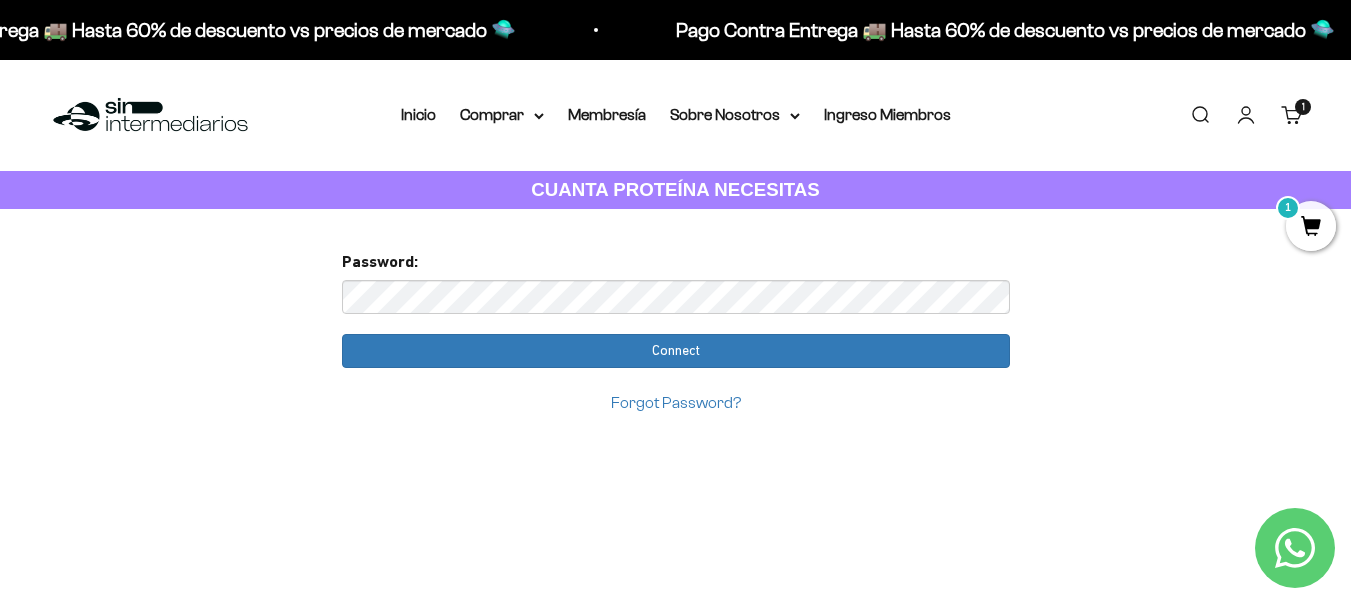 click on "Forgot Password?" at bounding box center [676, 402] 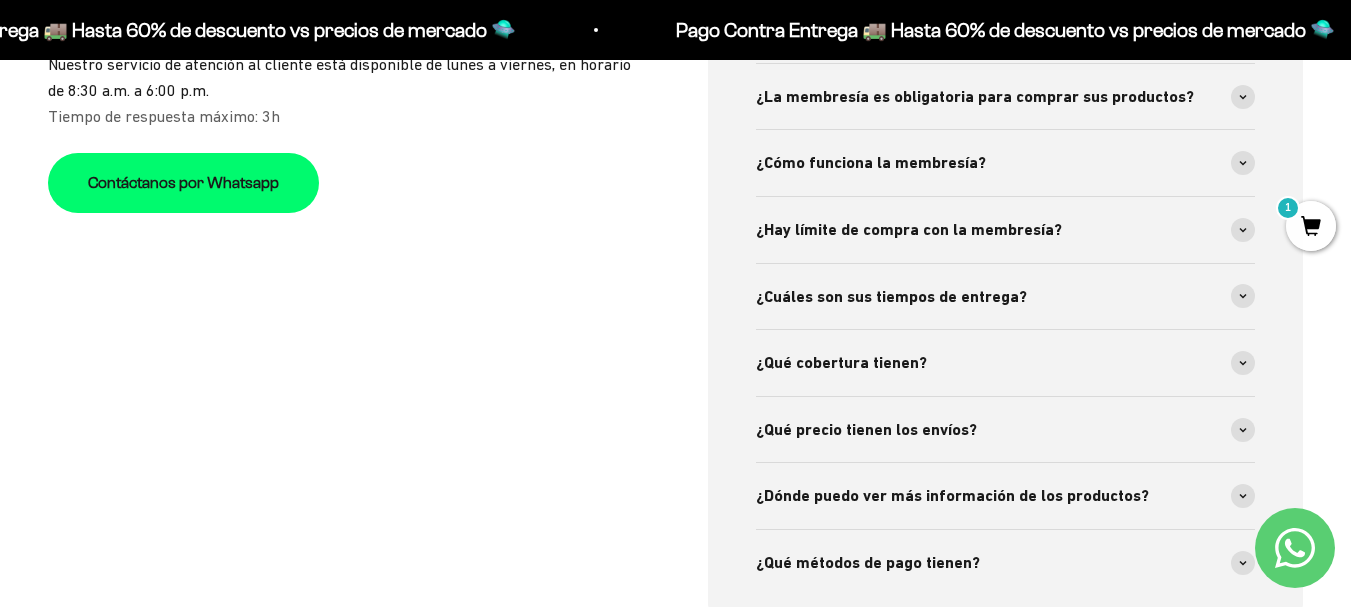 scroll, scrollTop: 6300, scrollLeft: 0, axis: vertical 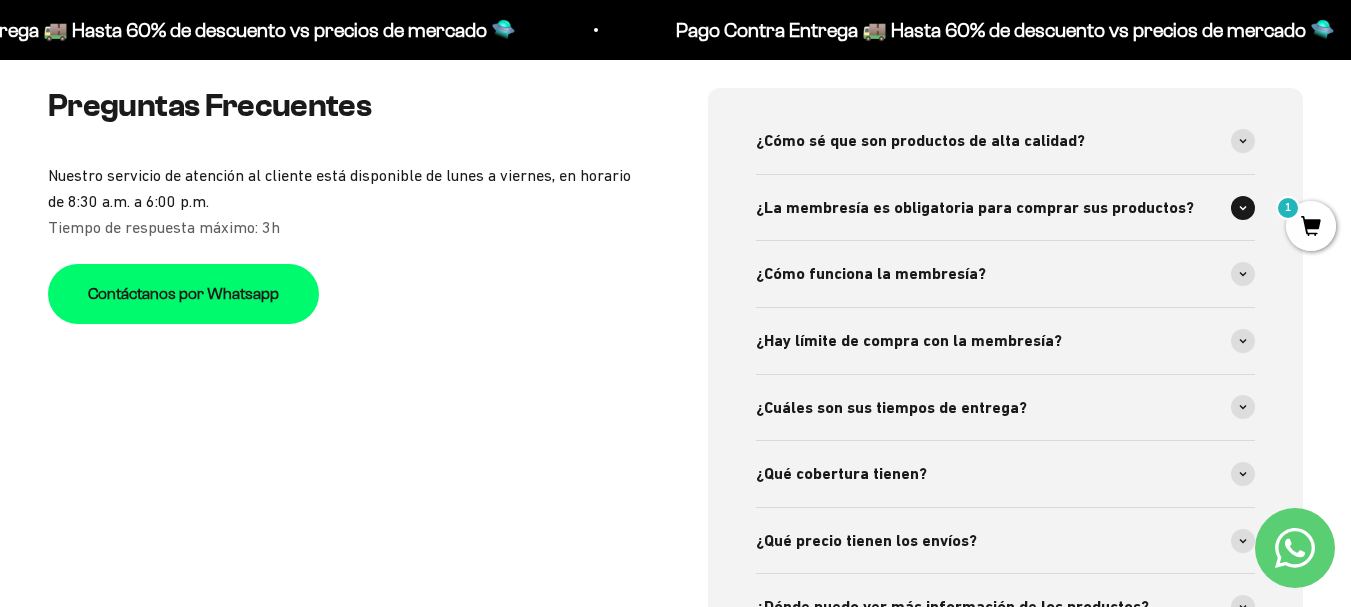 click on "¿La membresía es obligatoria para comprar sus productos?" at bounding box center [975, 208] 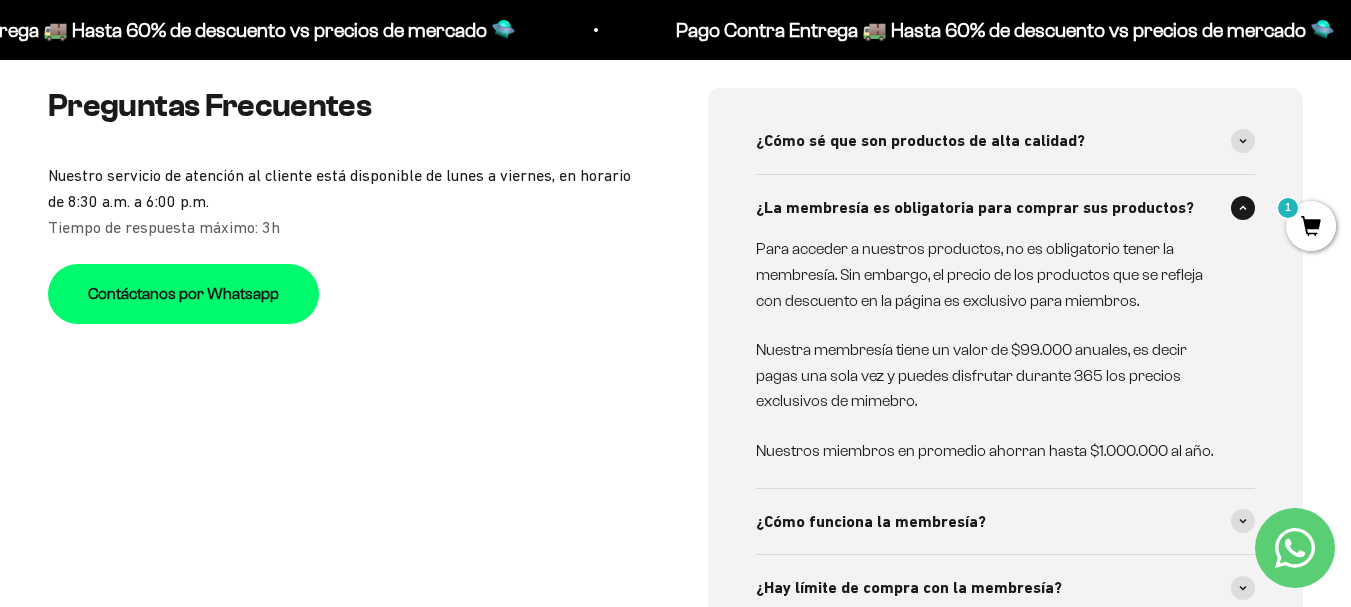 click on "¿La membresía es obligatoria para comprar sus productos?" at bounding box center (975, 208) 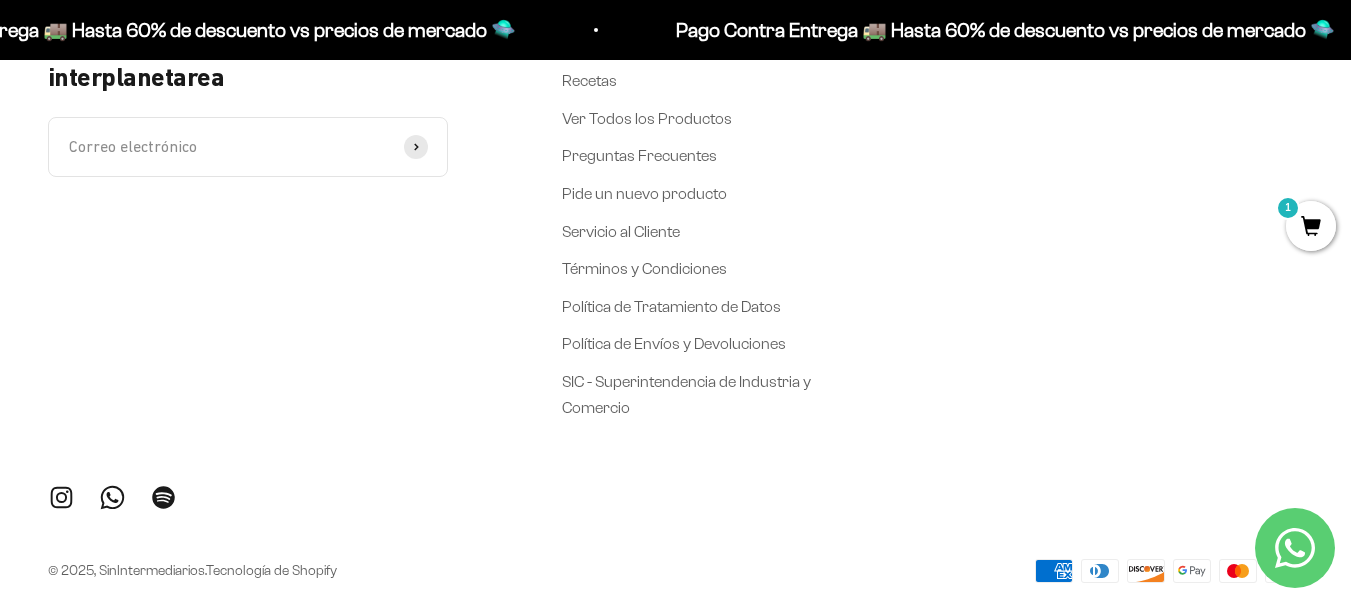 scroll, scrollTop: 7677, scrollLeft: 0, axis: vertical 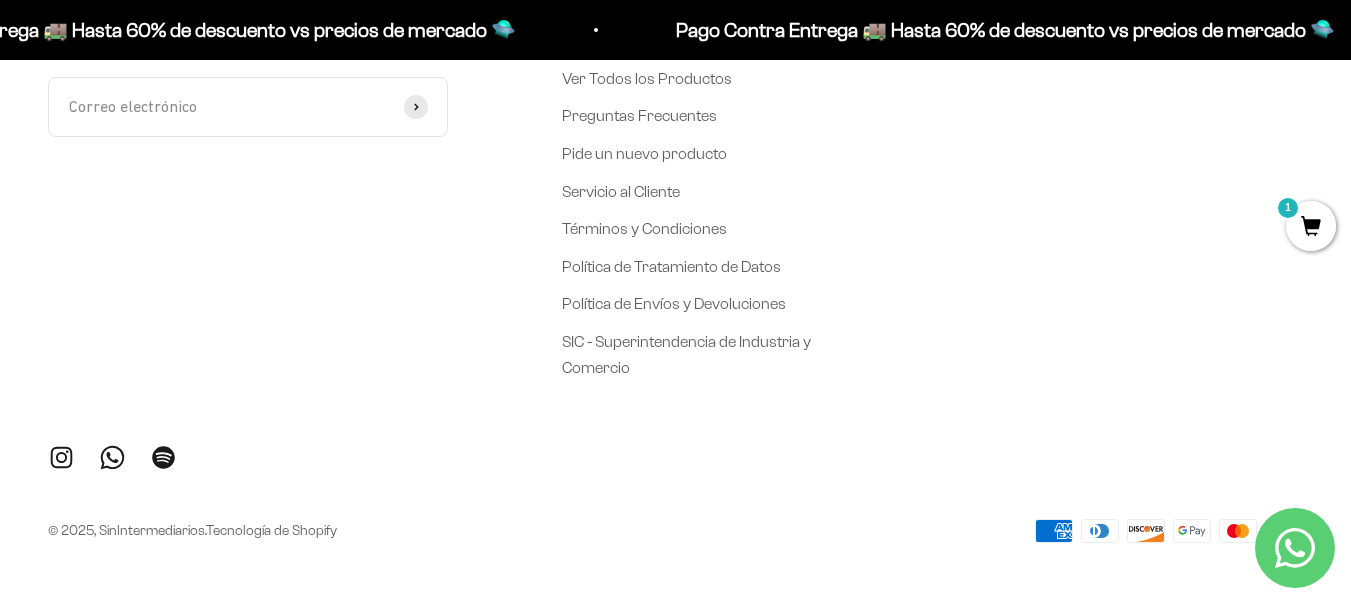 click at bounding box center (61, 457) 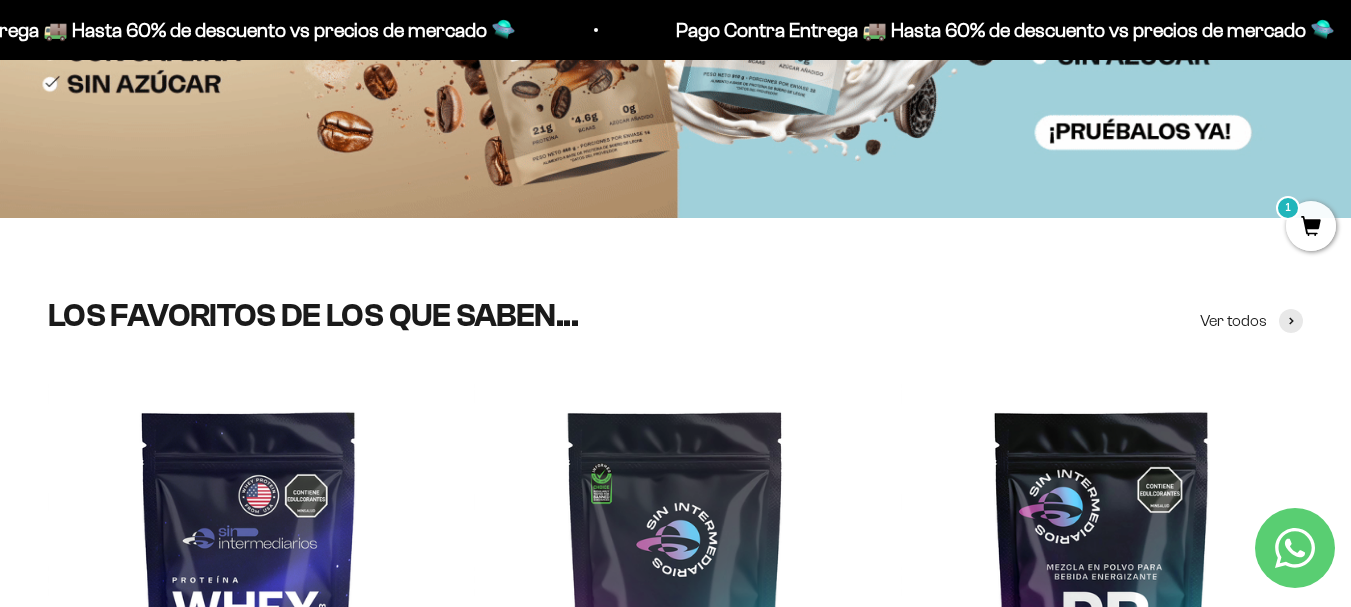 scroll, scrollTop: 777, scrollLeft: 0, axis: vertical 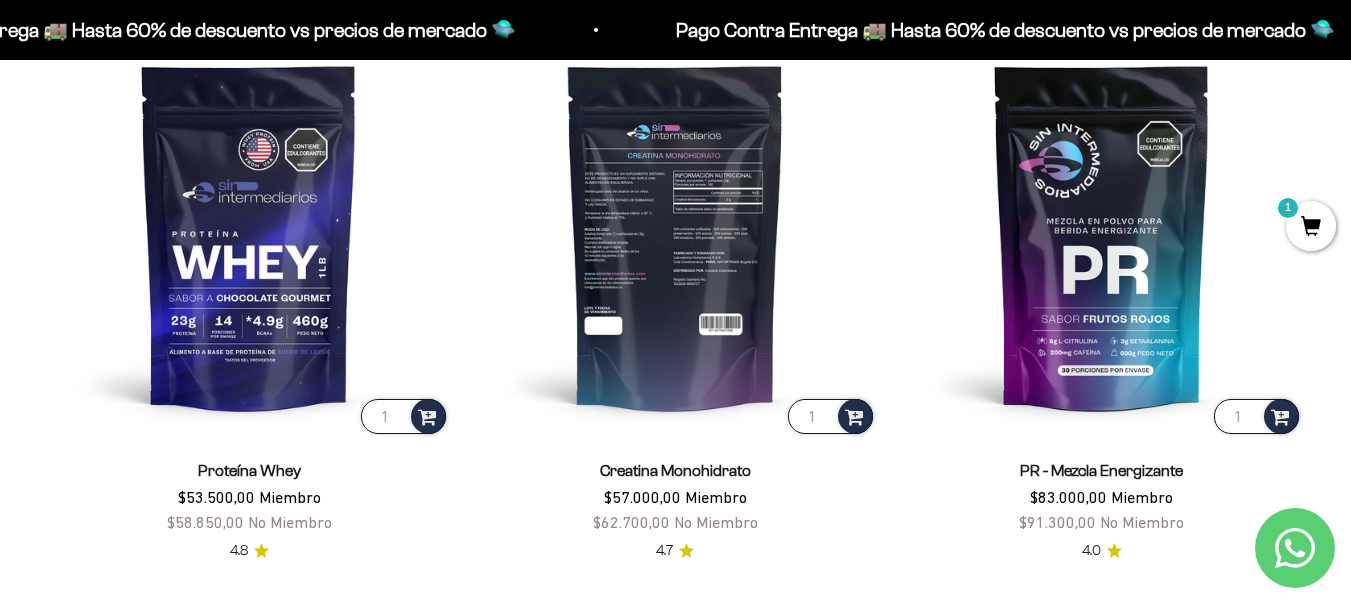click at bounding box center (675, 236) 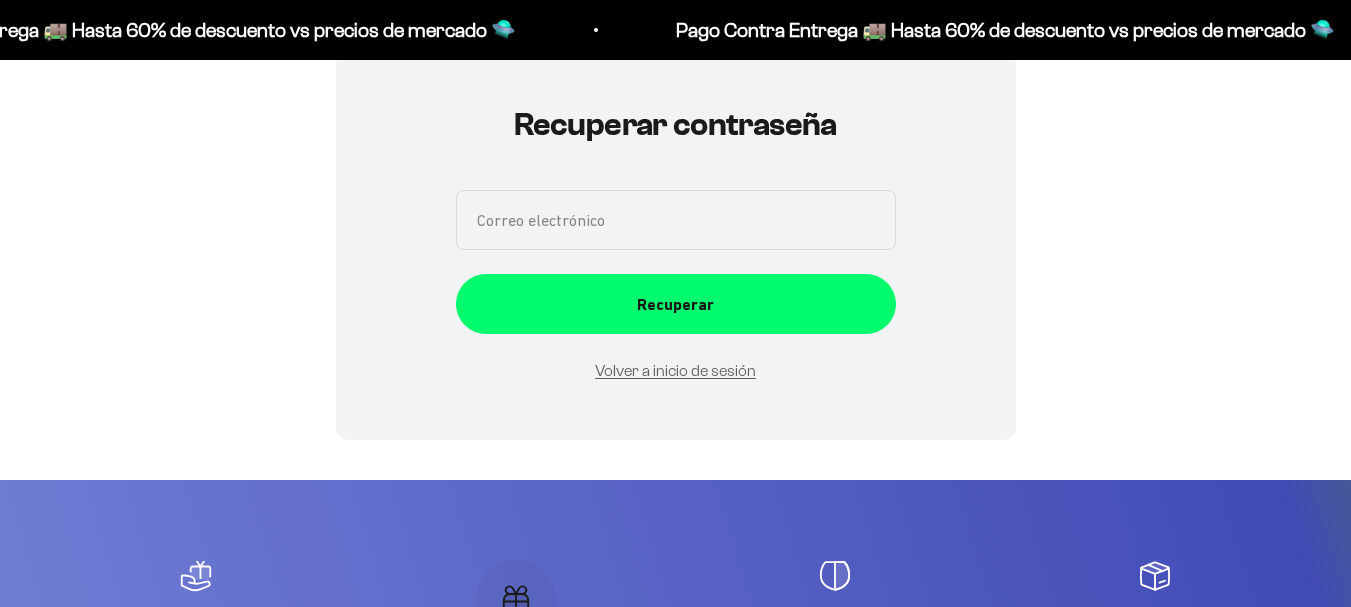 scroll, scrollTop: 24, scrollLeft: 0, axis: vertical 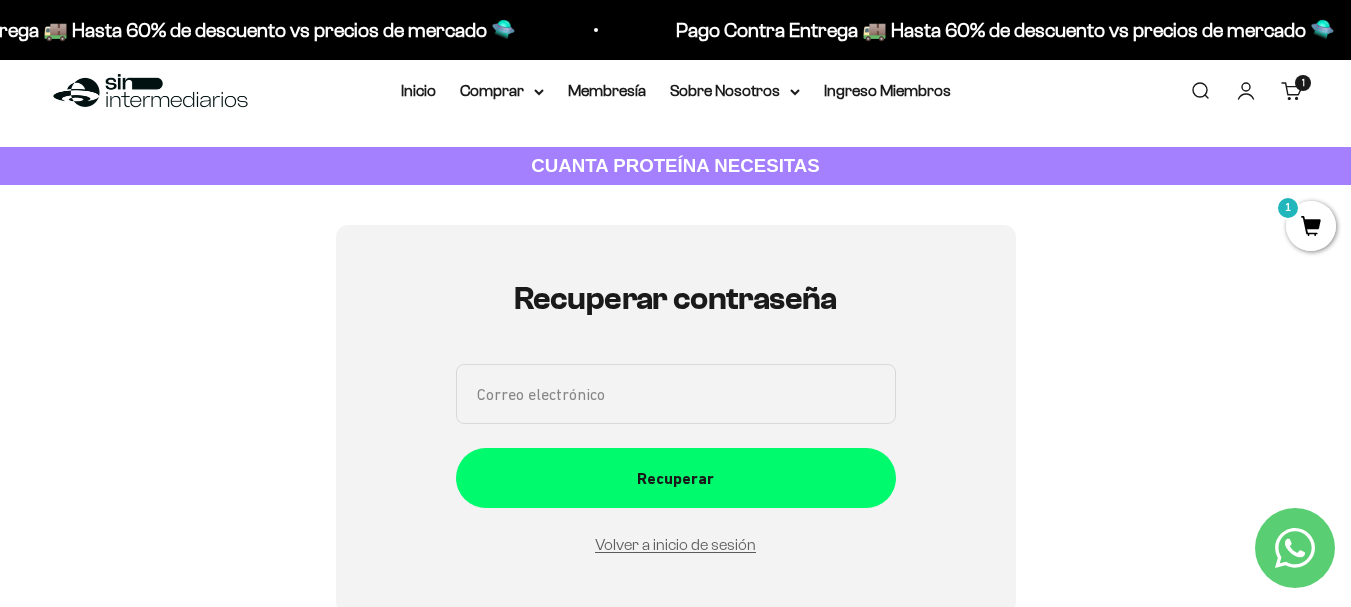 click at bounding box center [150, 91] 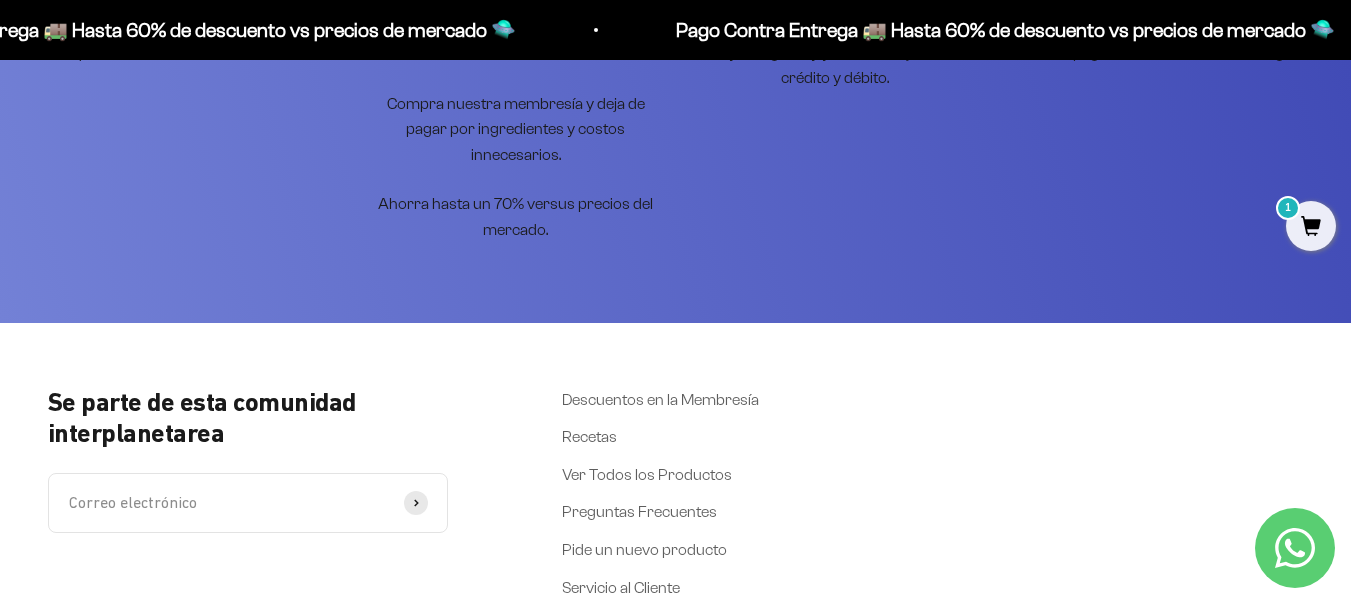 scroll, scrollTop: 7077, scrollLeft: 0, axis: vertical 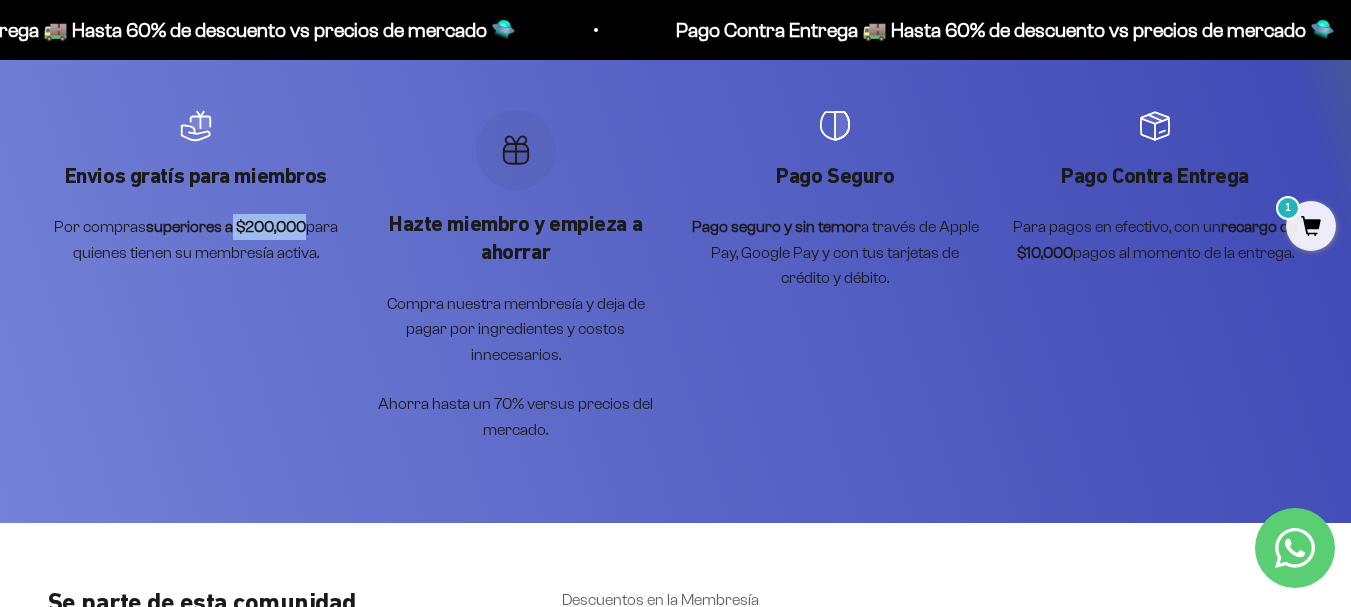 drag, startPoint x: 228, startPoint y: 229, endPoint x: 304, endPoint y: 219, distance: 76.655075 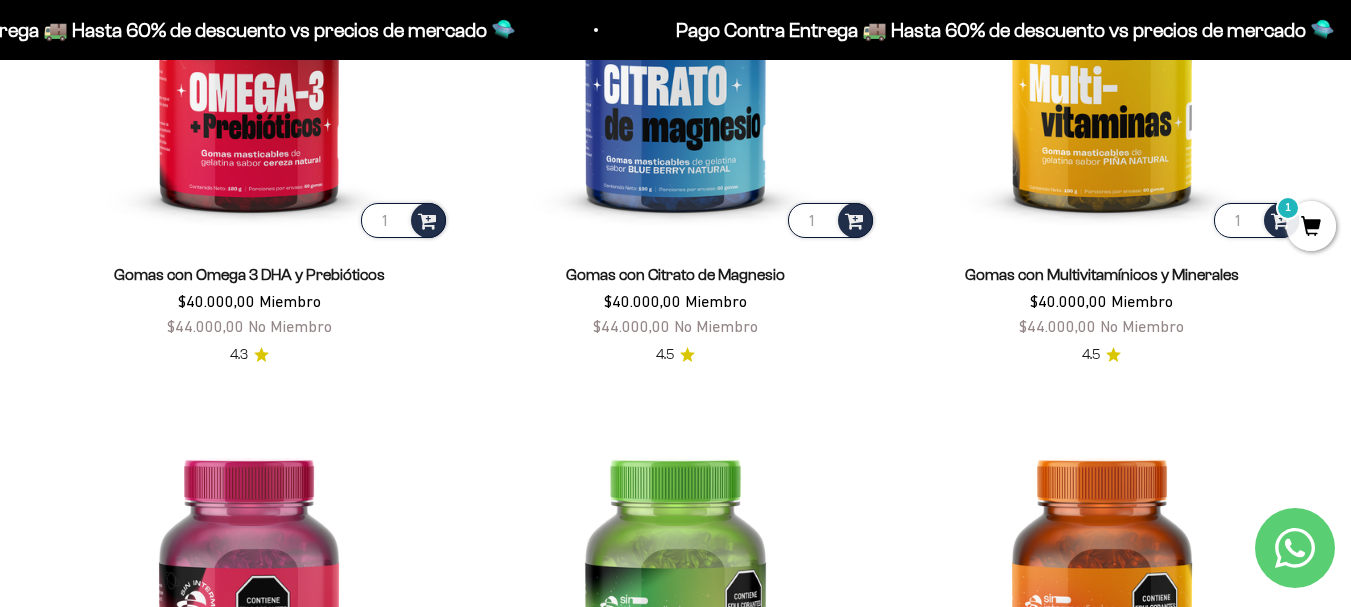 scroll, scrollTop: 2477, scrollLeft: 0, axis: vertical 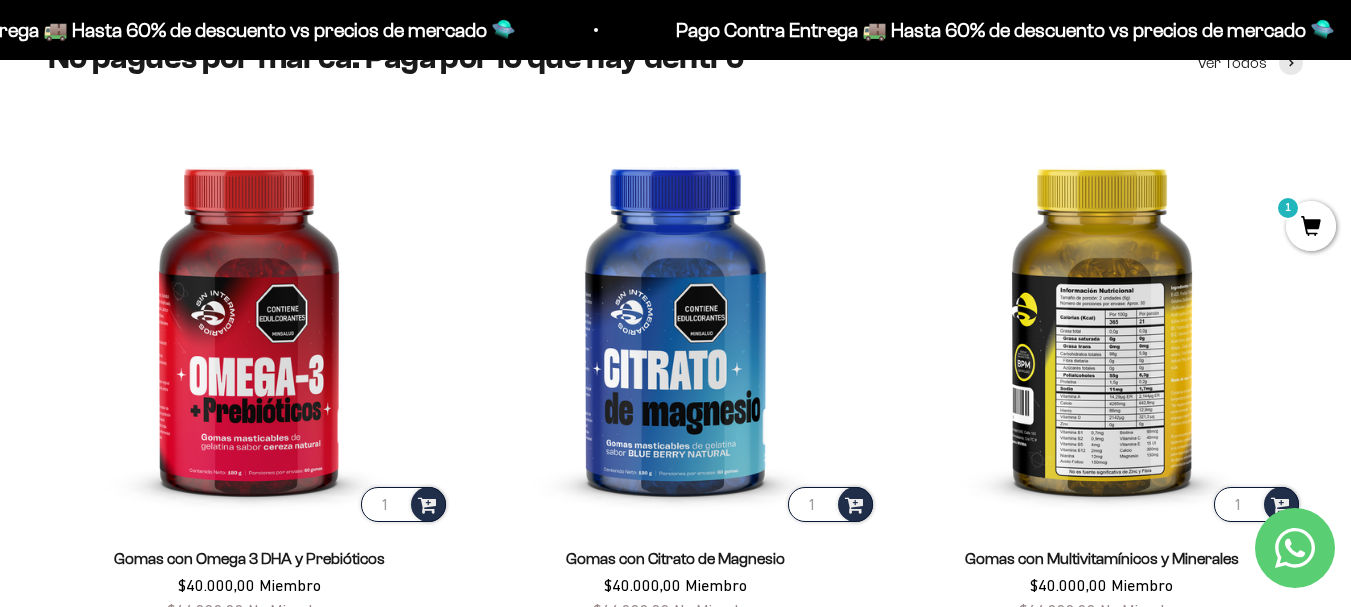 click at bounding box center [1102, 324] 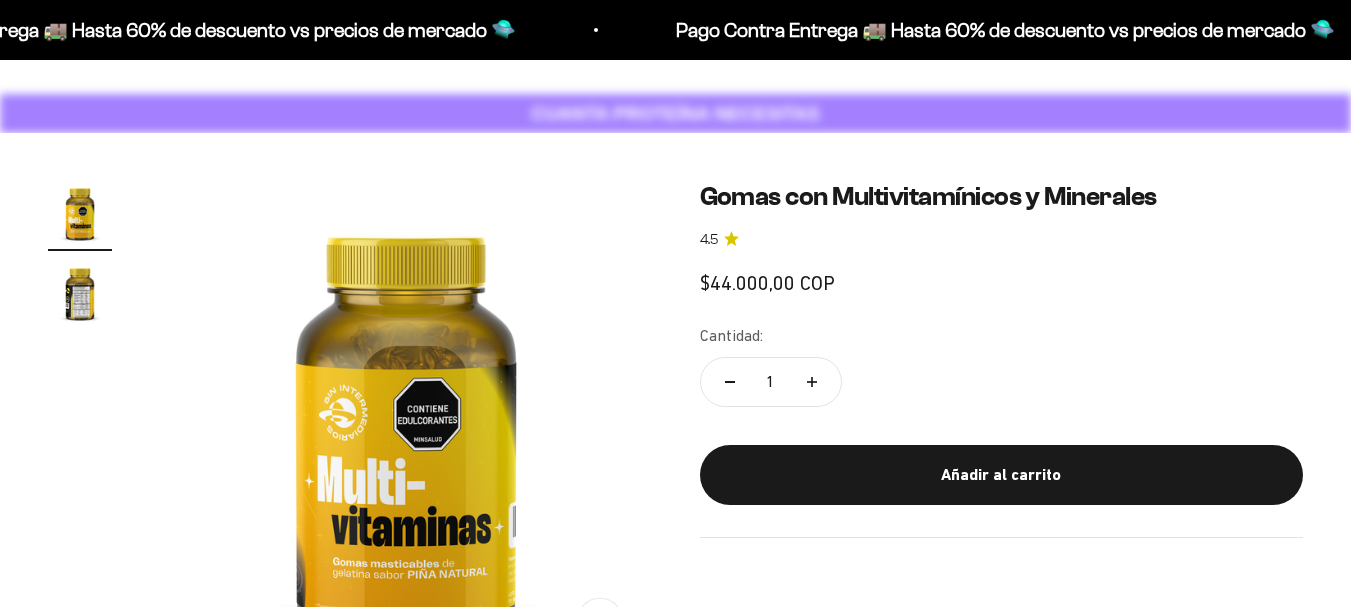 scroll, scrollTop: 200, scrollLeft: 0, axis: vertical 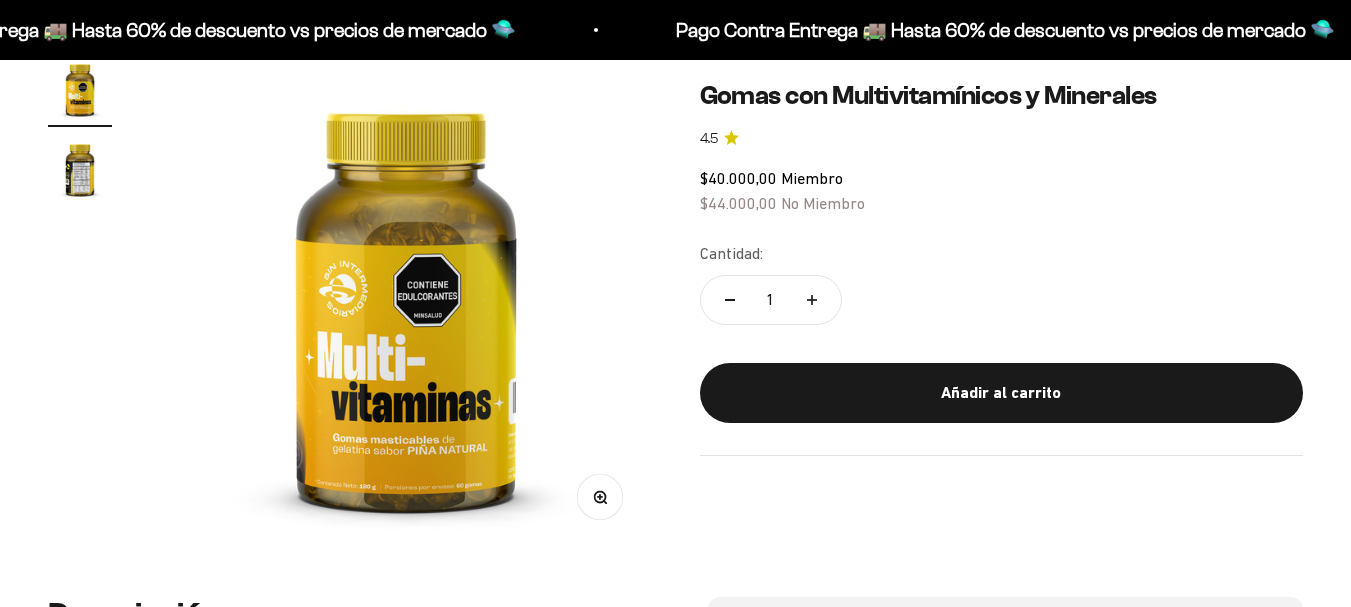 click 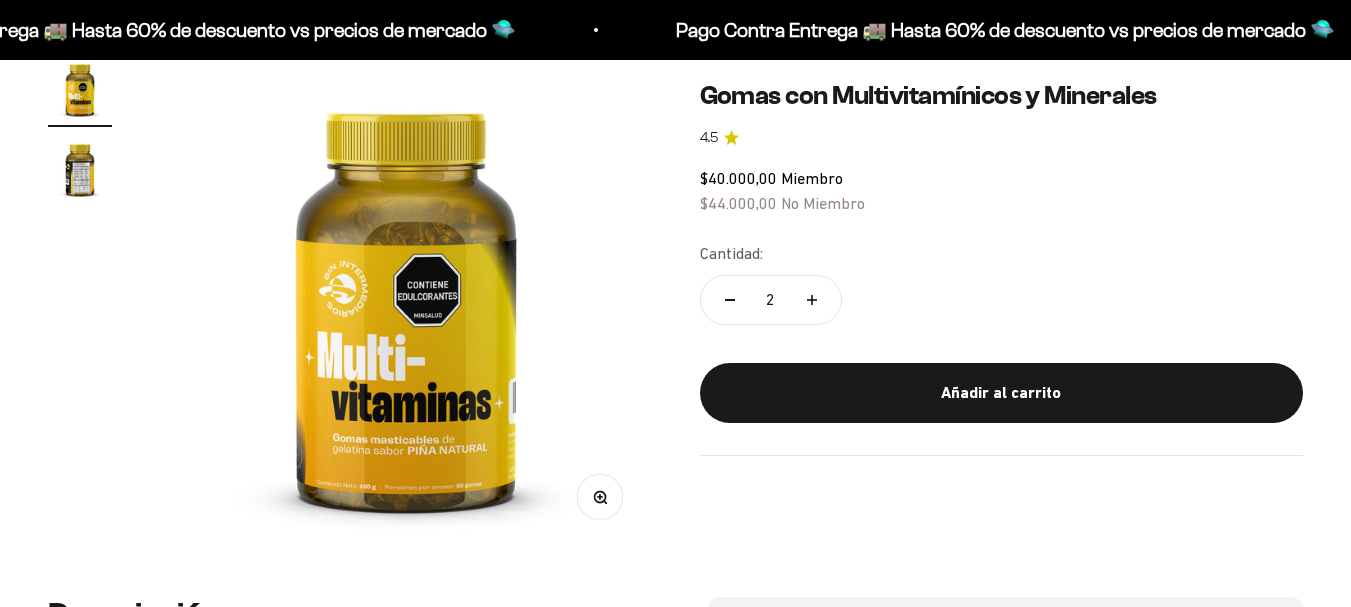 scroll, scrollTop: 0, scrollLeft: 0, axis: both 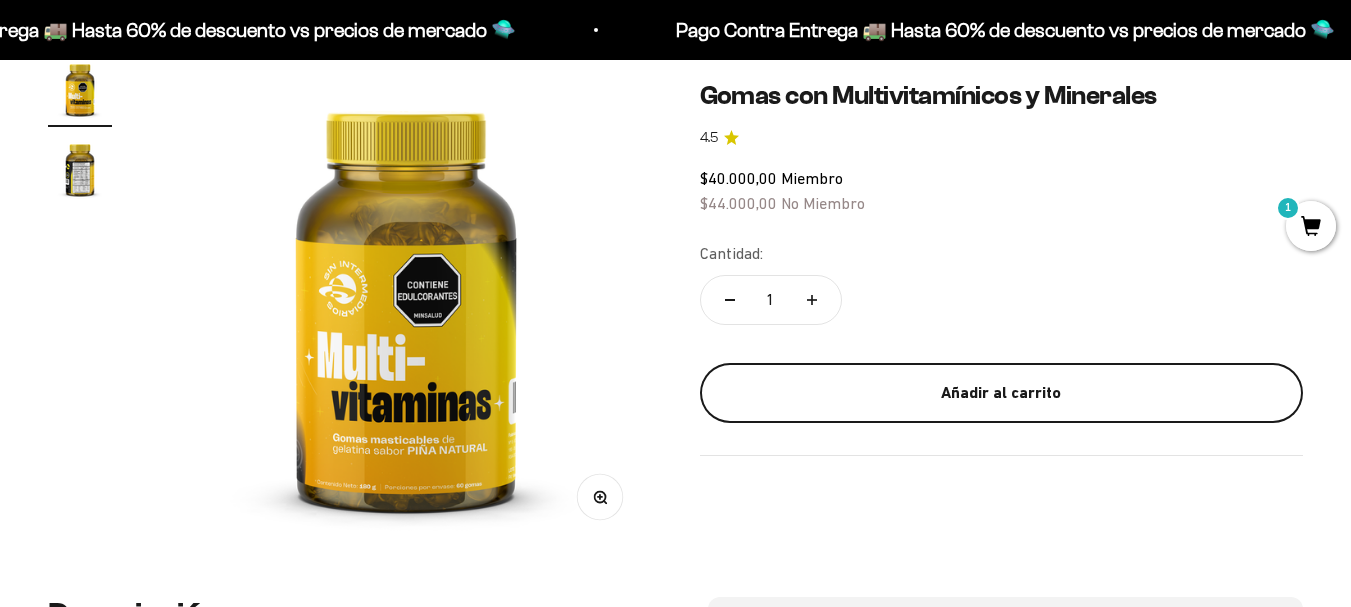 click on "Añadir al carrito" at bounding box center (1002, 393) 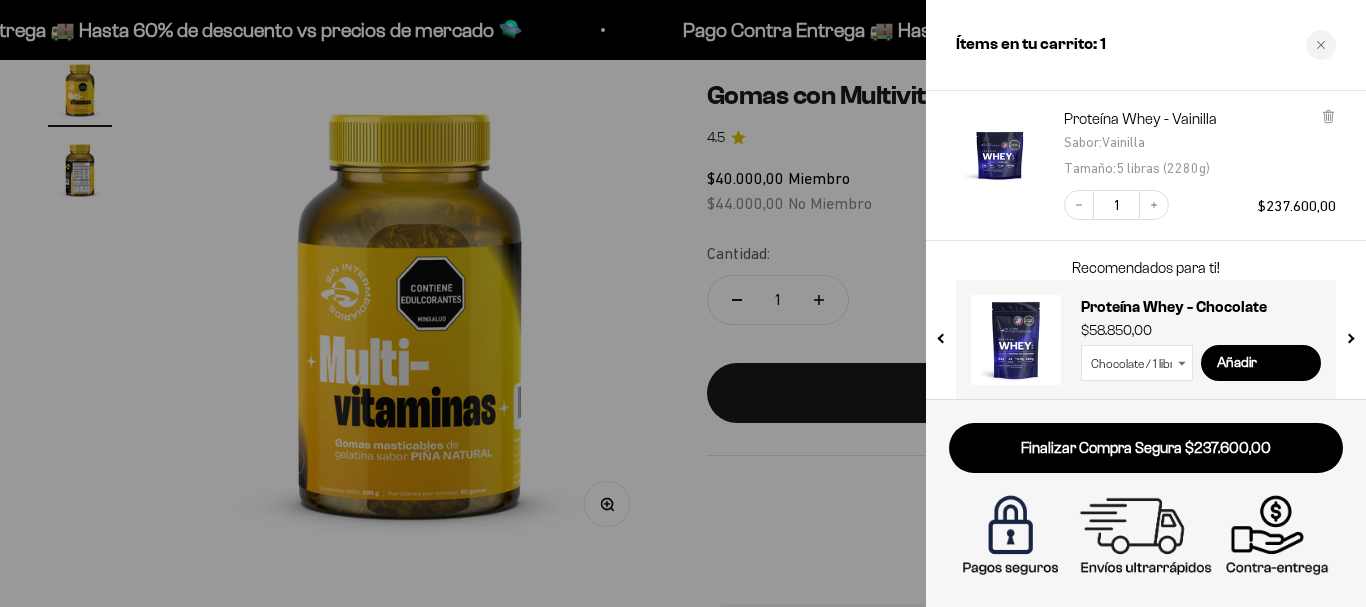 scroll, scrollTop: 219, scrollLeft: 0, axis: vertical 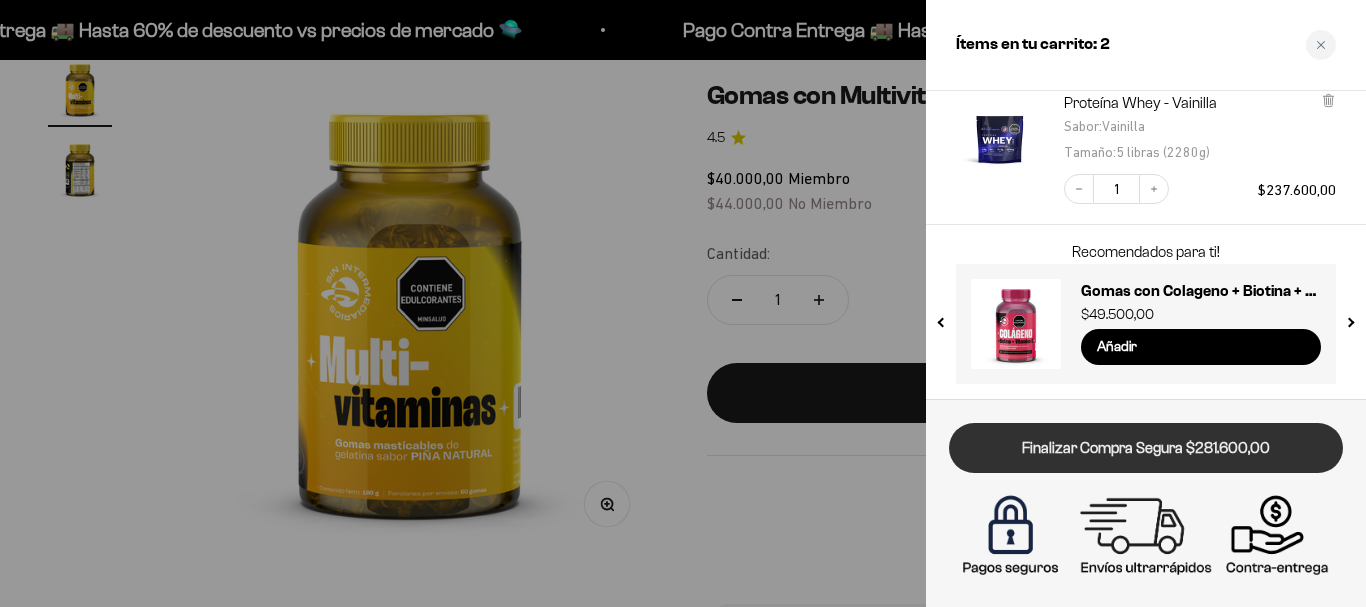 click on "Finalizar Compra Segura $281.600,00" at bounding box center [1146, 448] 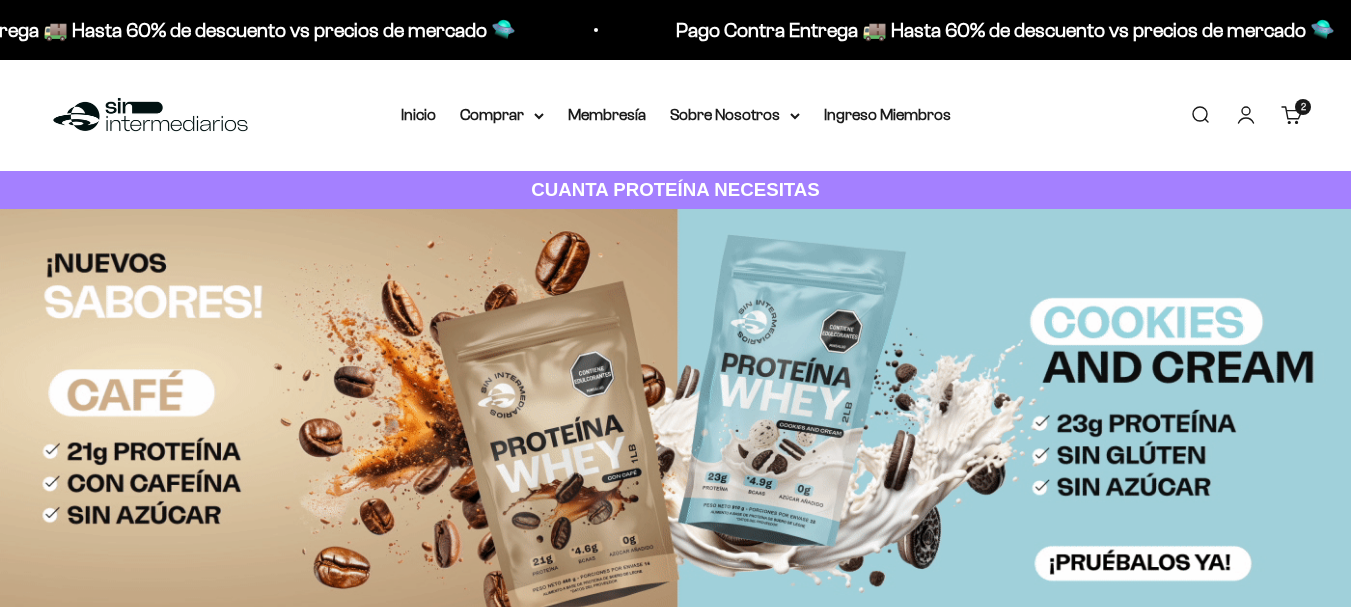 scroll, scrollTop: 875, scrollLeft: 0, axis: vertical 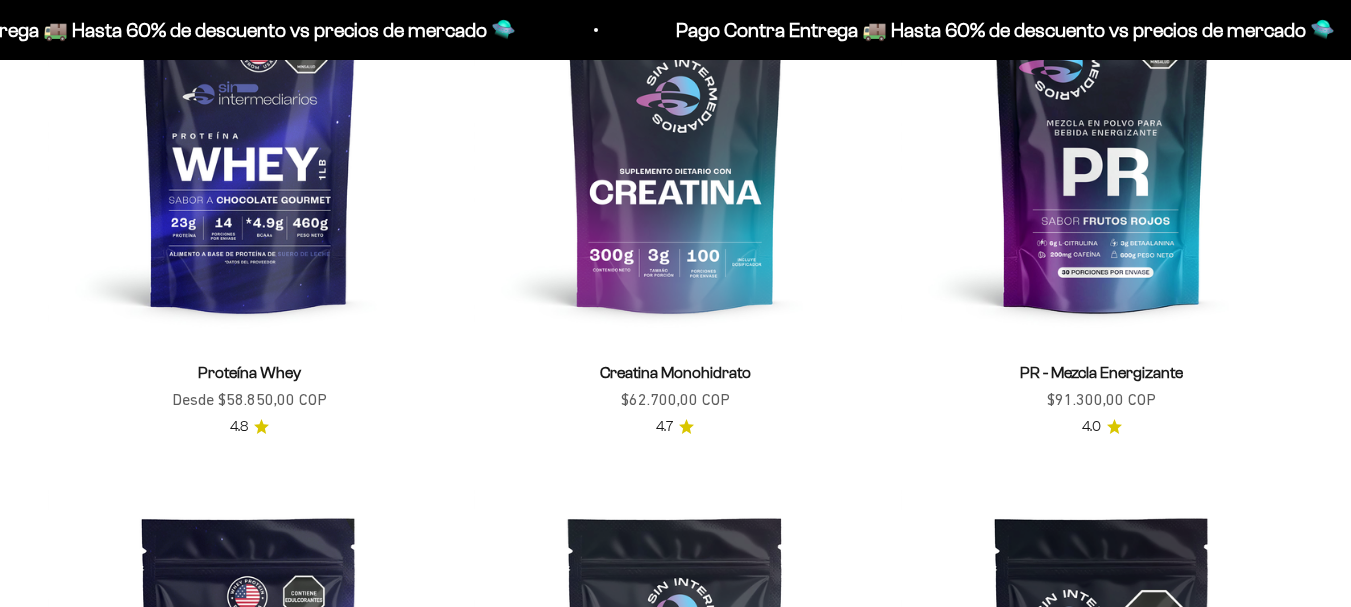 click at bounding box center (249, 138) 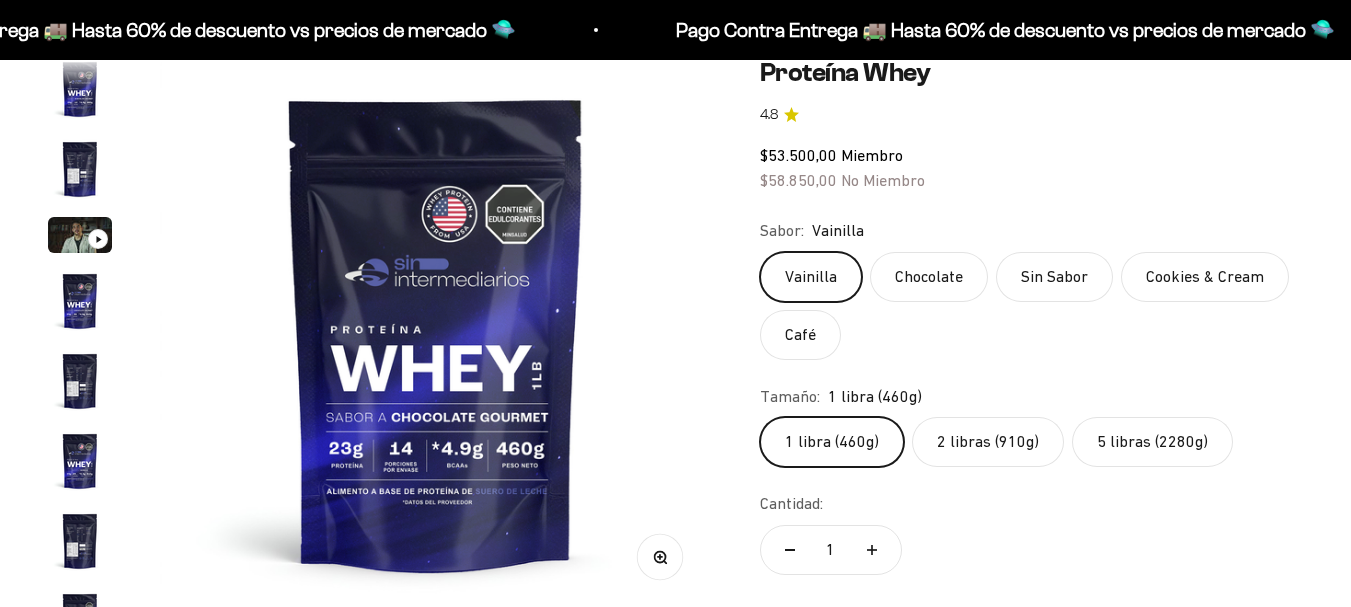 scroll, scrollTop: 200, scrollLeft: 0, axis: vertical 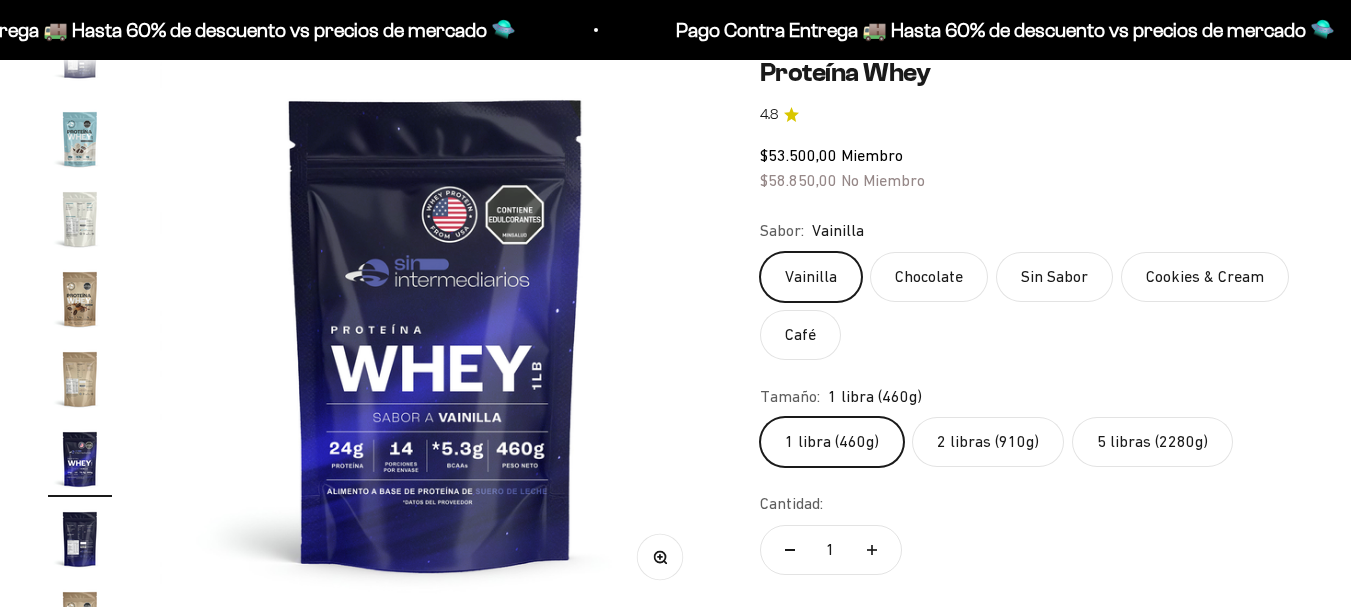 click on "5 libras (2280g)" 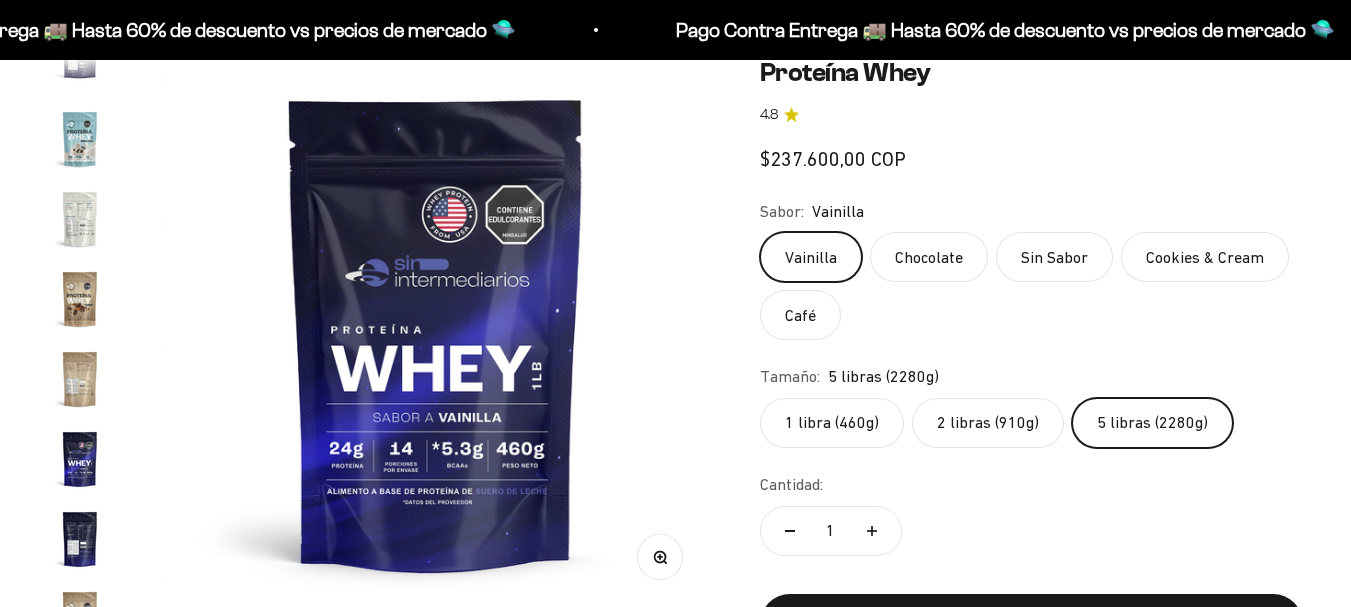 scroll, scrollTop: 285, scrollLeft: 0, axis: vertical 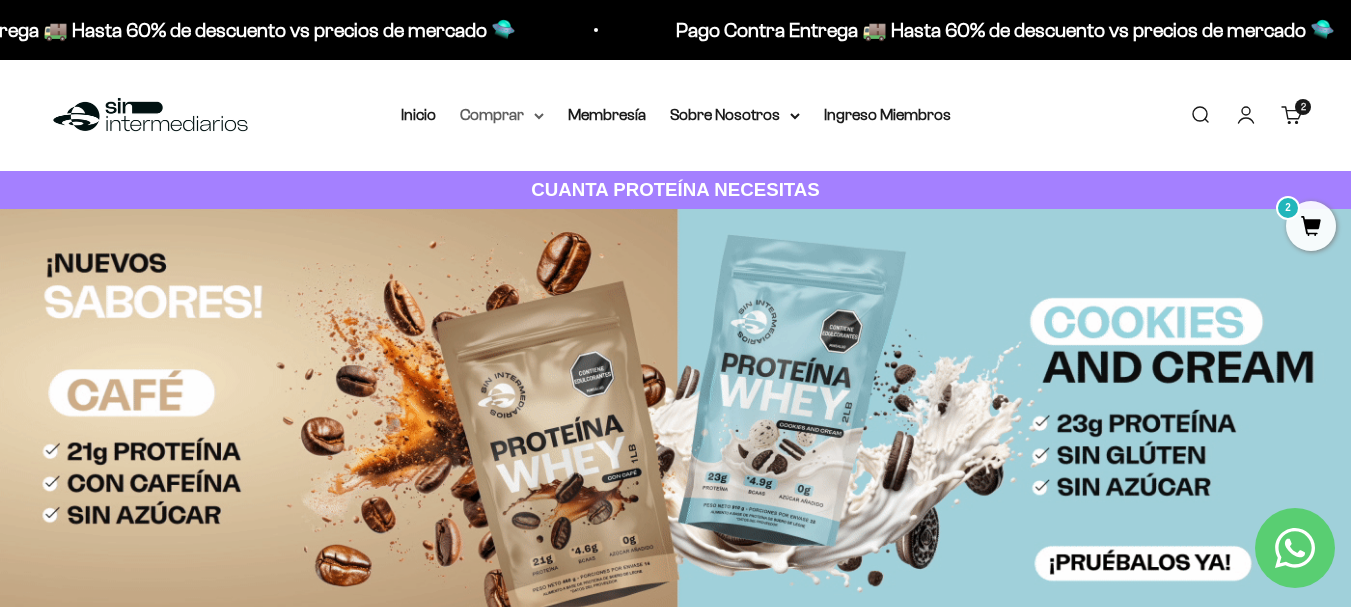 click on "Comprar" at bounding box center (502, 115) 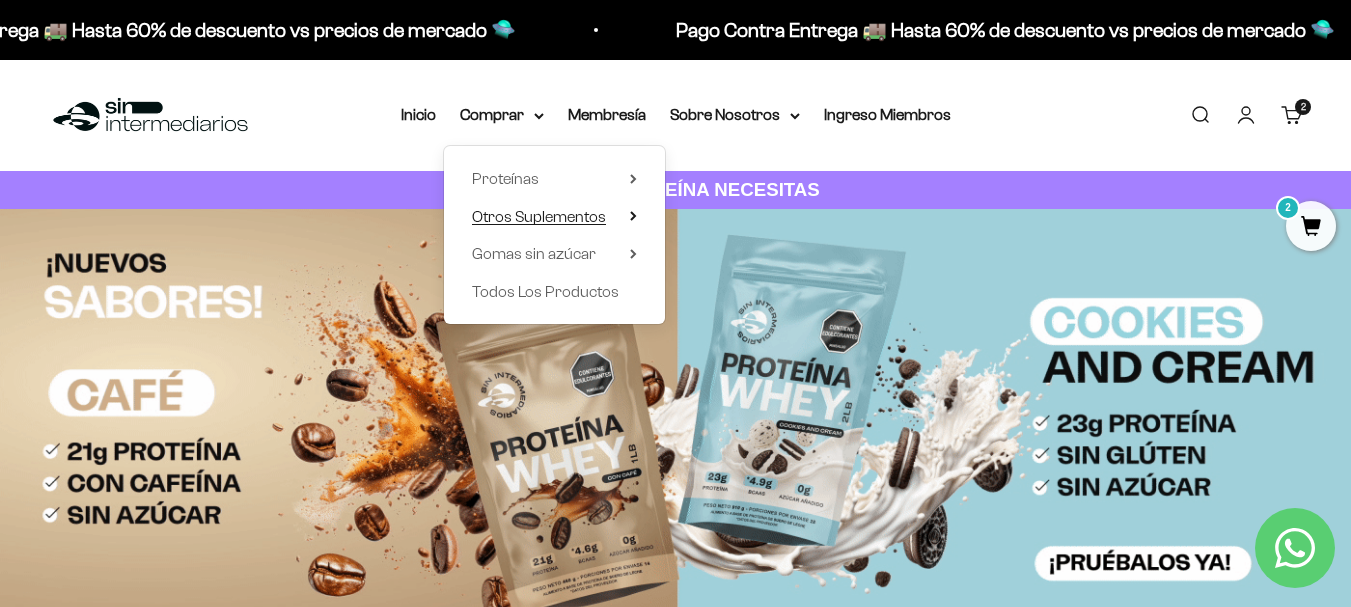 click on "Otros Suplementos" at bounding box center [539, 216] 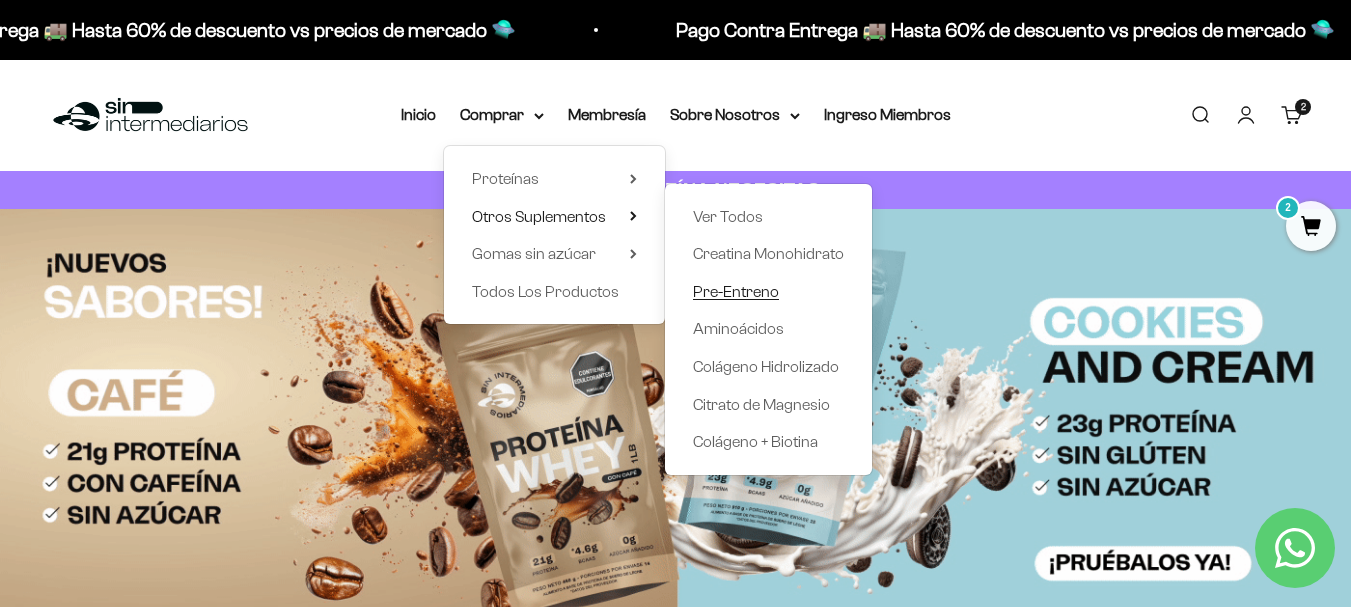 click on "Pre-Entreno" at bounding box center [736, 291] 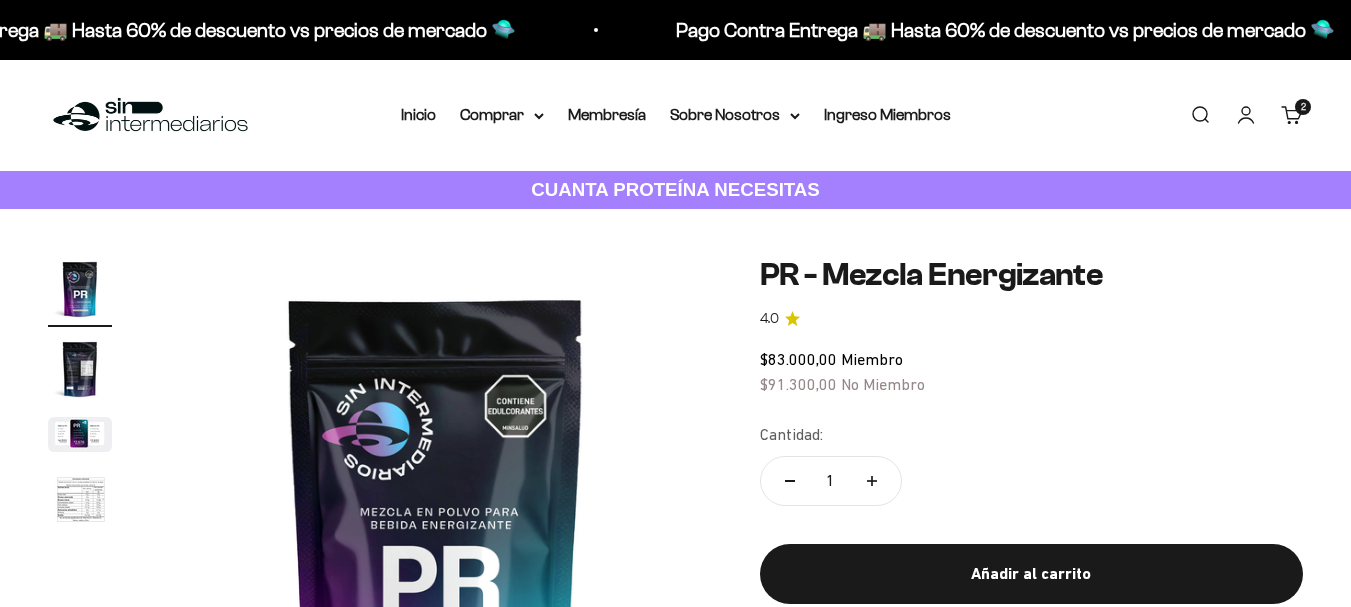 scroll, scrollTop: 0, scrollLeft: 0, axis: both 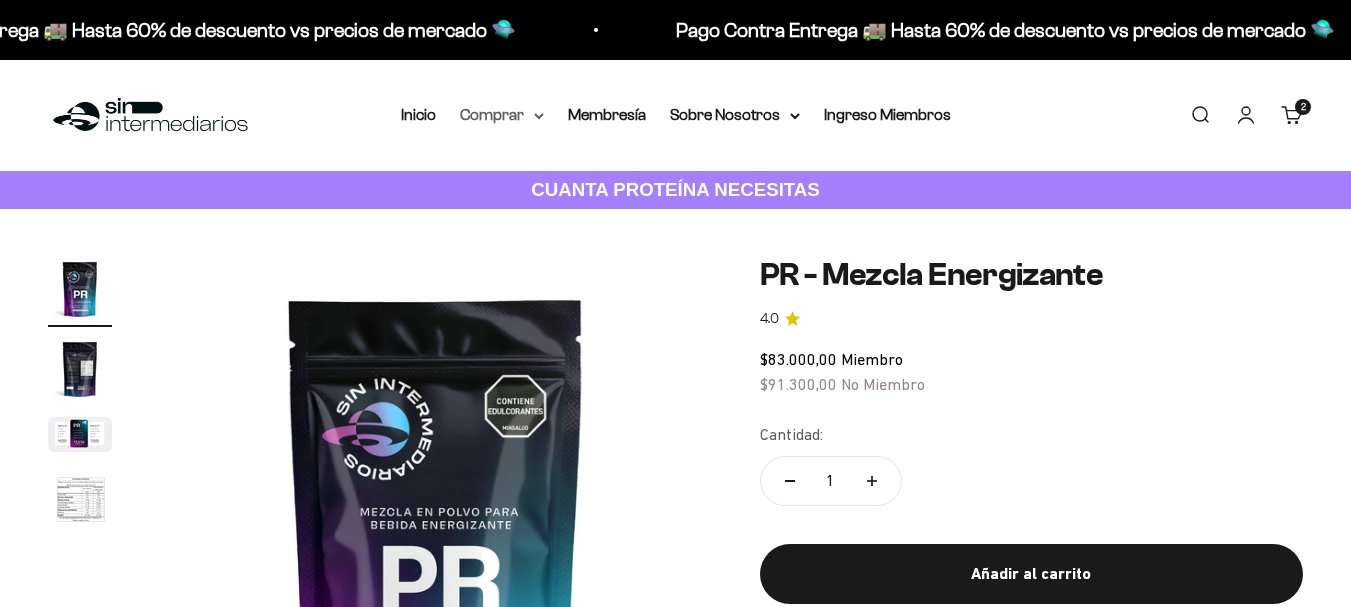 click 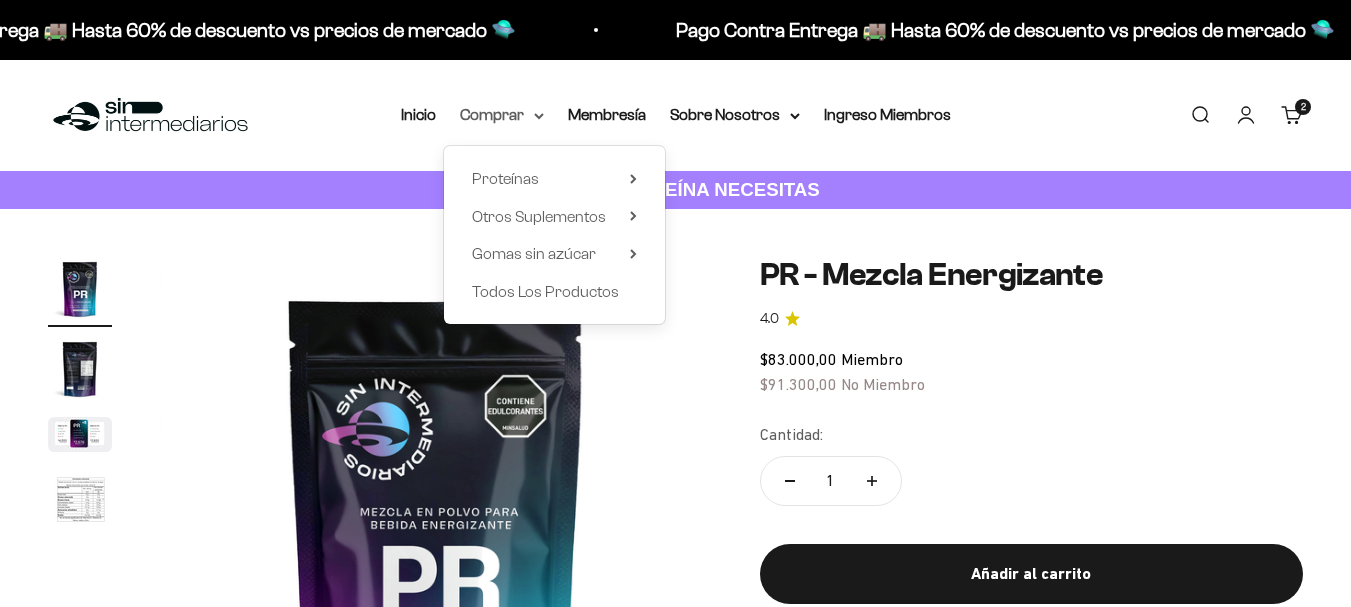 scroll, scrollTop: 0, scrollLeft: 0, axis: both 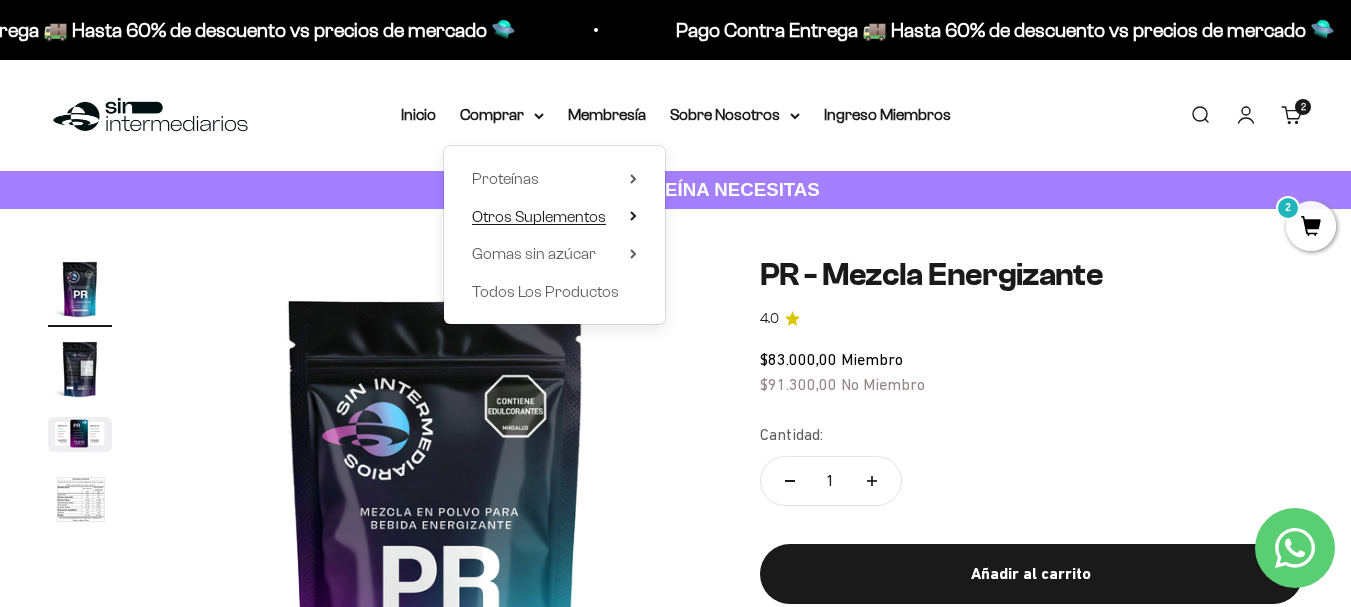 click 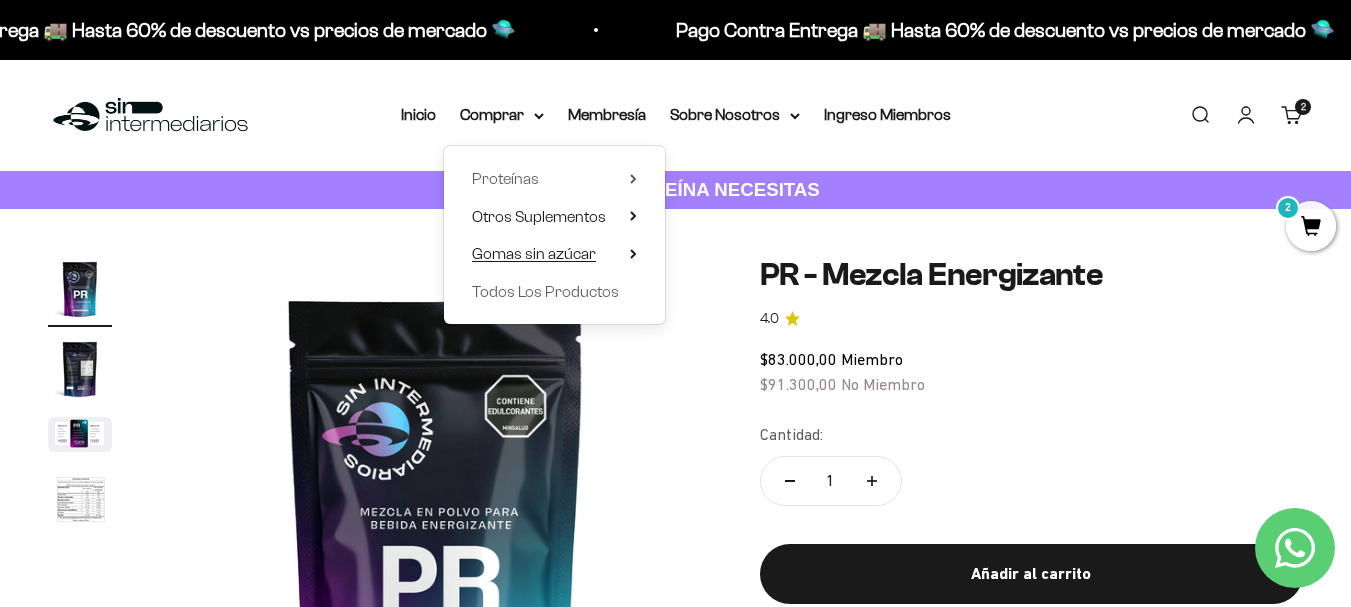 click on "Gomas sin azúcar" at bounding box center [554, 254] 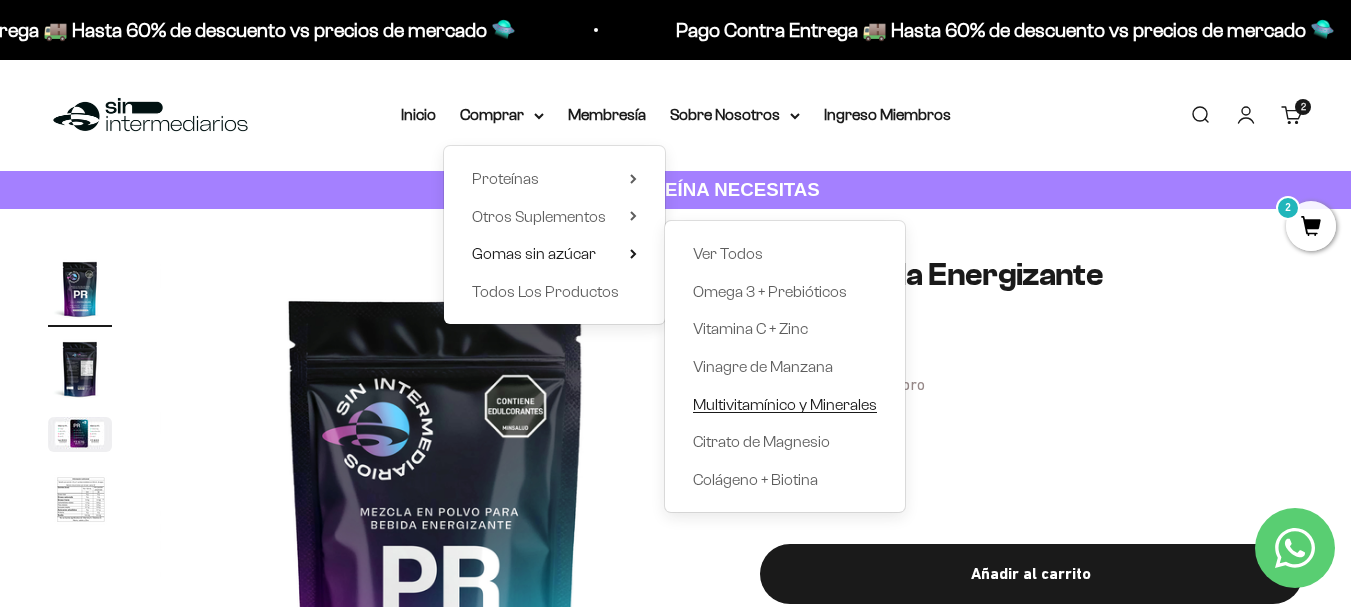 click on "Multivitamínico y Minerales" at bounding box center [785, 404] 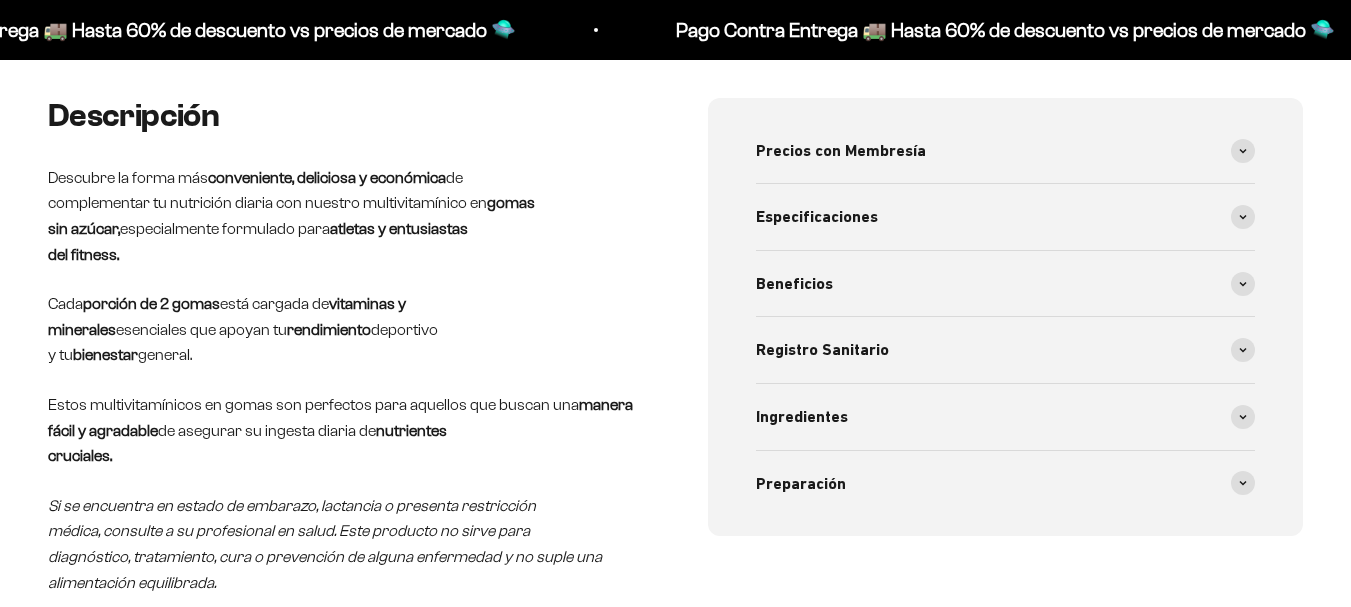 scroll, scrollTop: 699, scrollLeft: 0, axis: vertical 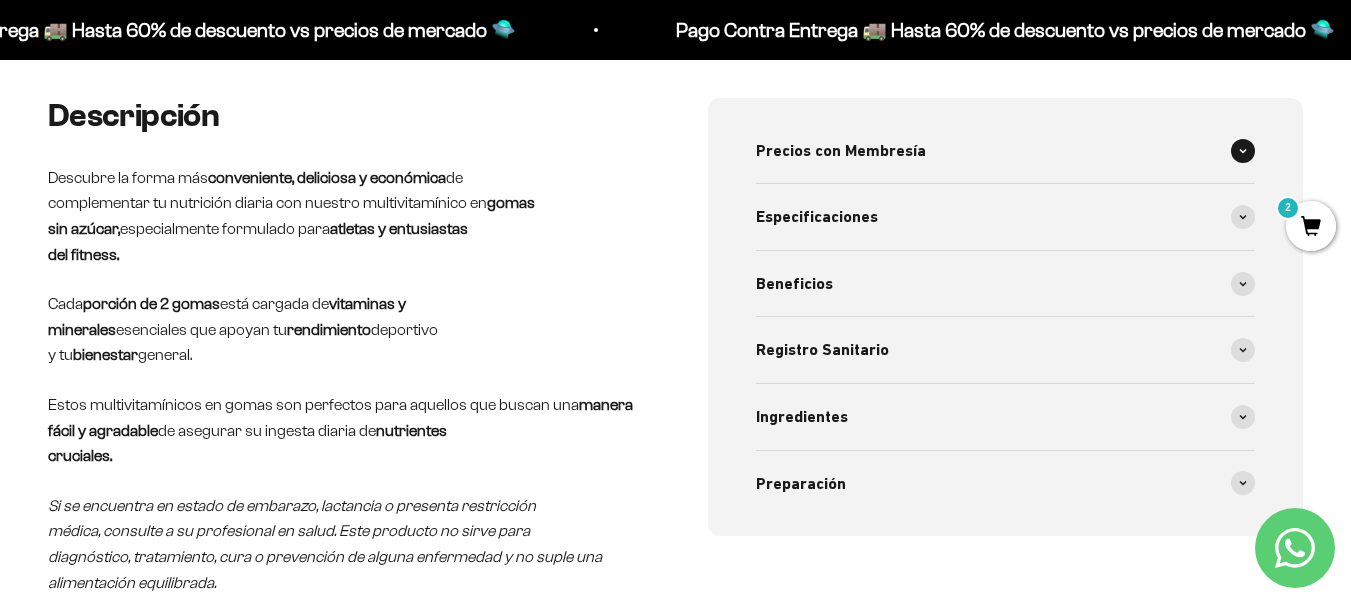 click on "Precios con Membresía" at bounding box center [841, 151] 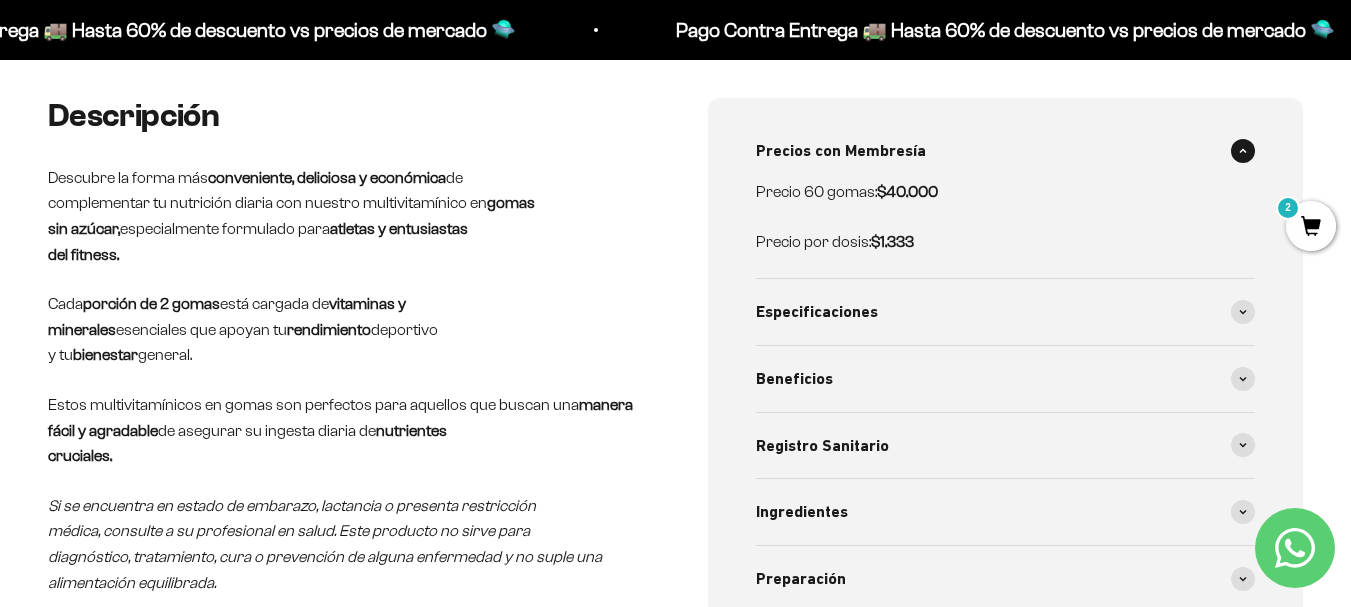 click on "Precios con Membresía" at bounding box center [841, 151] 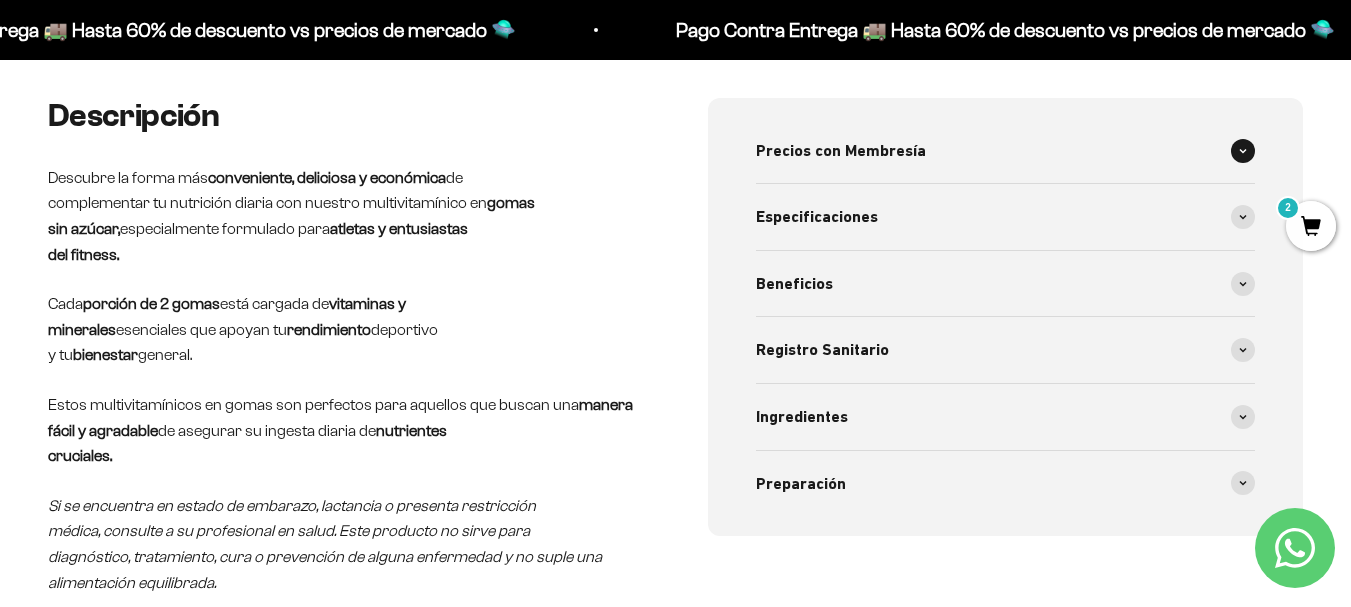 click on "Precios con Membresía" at bounding box center [841, 151] 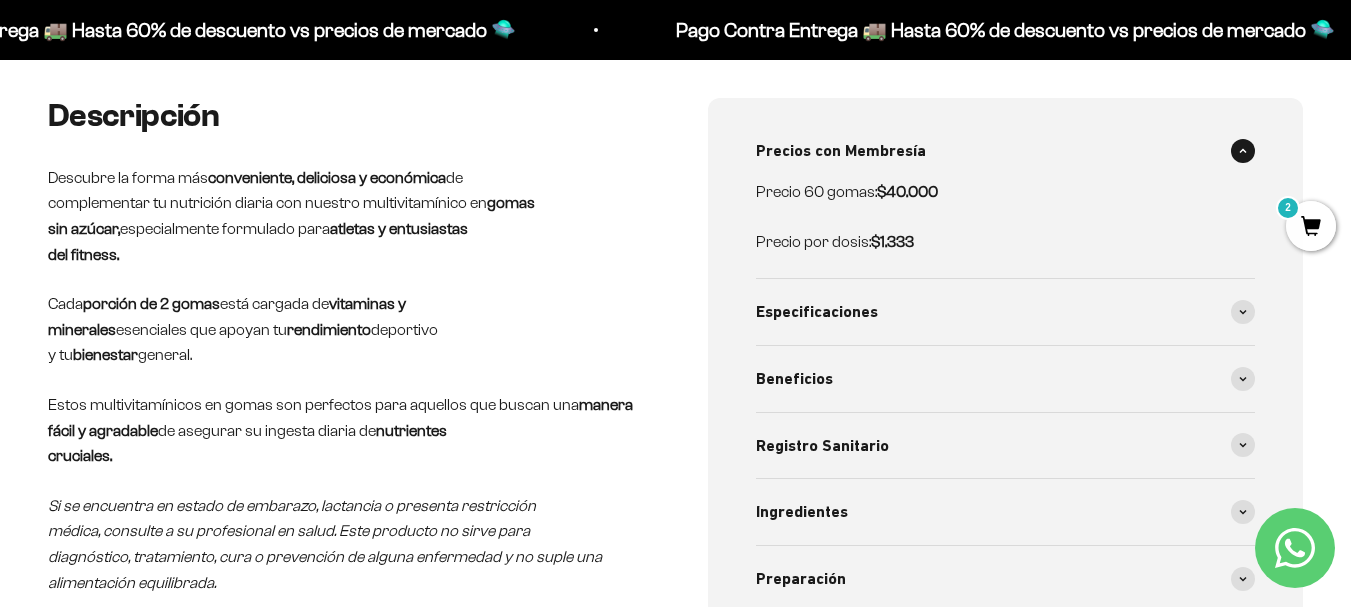 click on "Precios con Membresía" at bounding box center [841, 151] 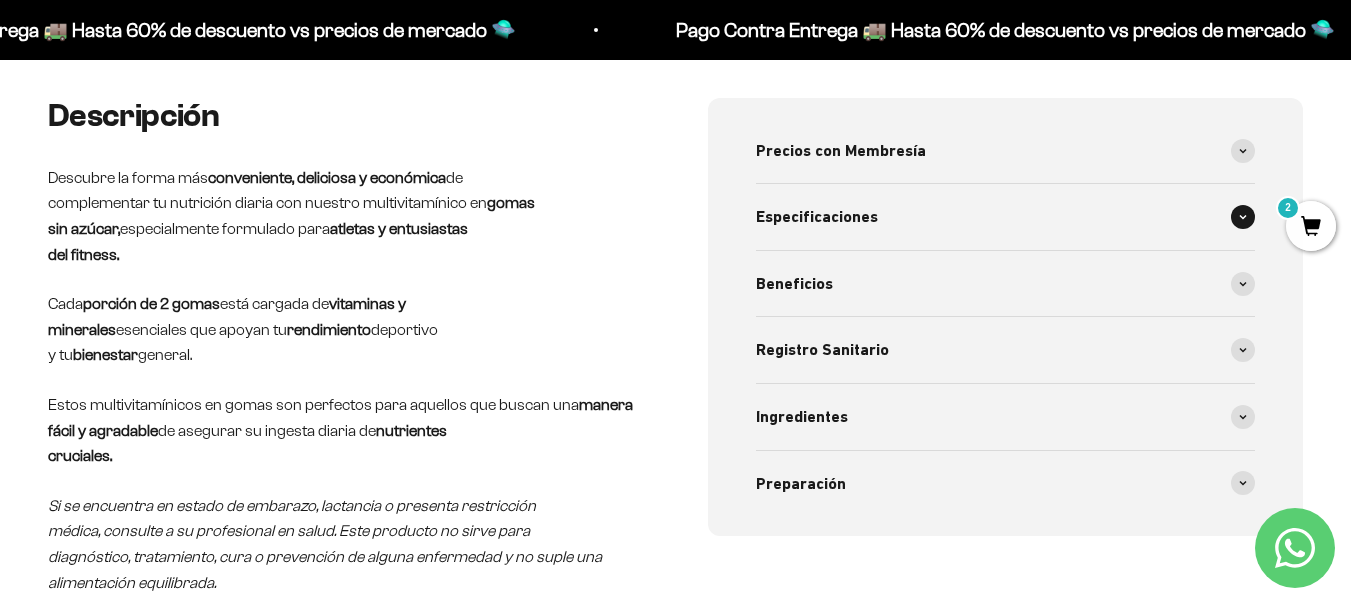 click on "Especificaciones" at bounding box center (817, 217) 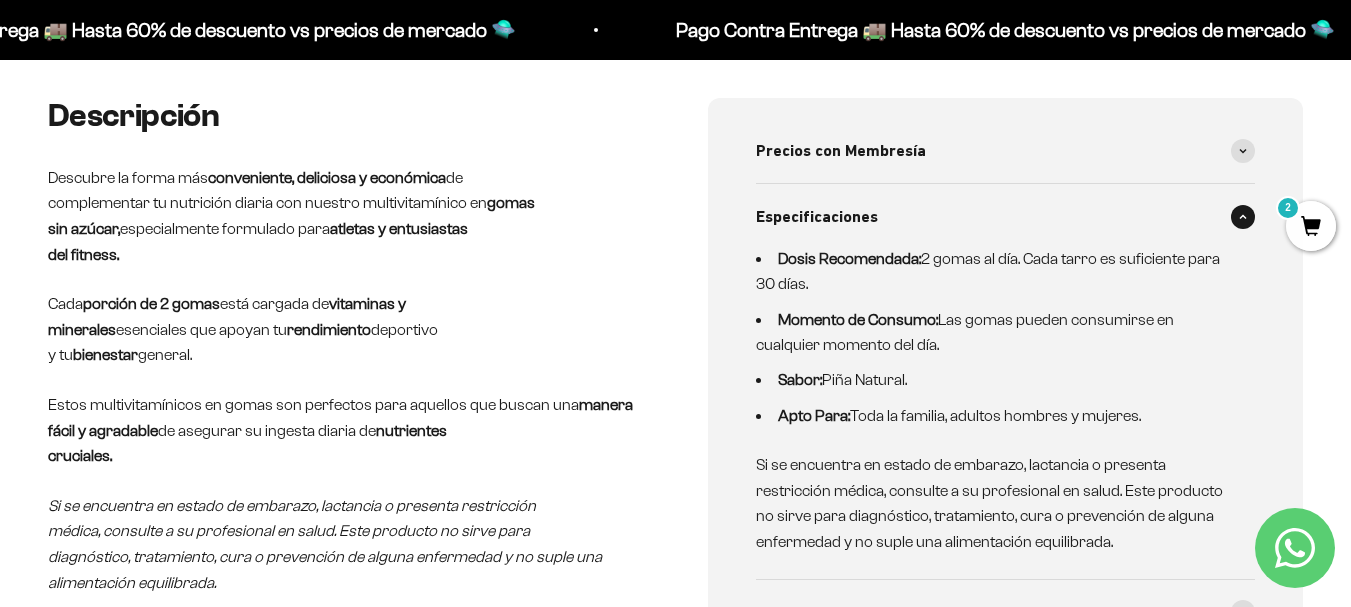 click on "Especificaciones" at bounding box center (817, 217) 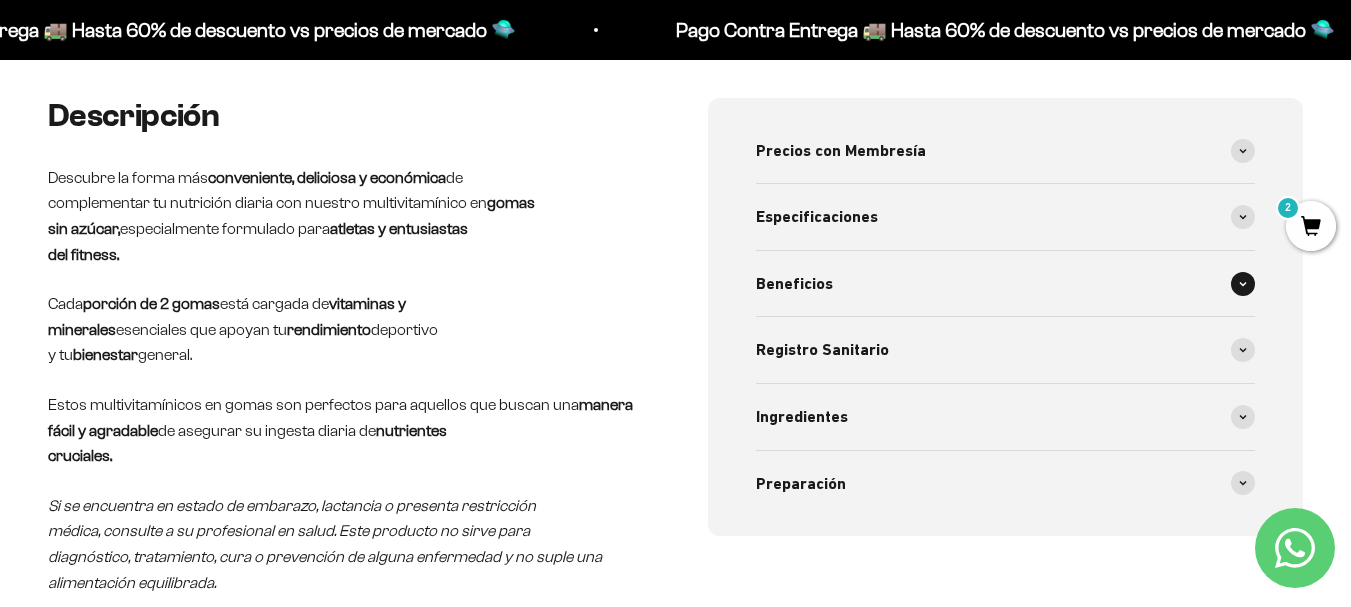 click on "Beneficios" at bounding box center [1006, 284] 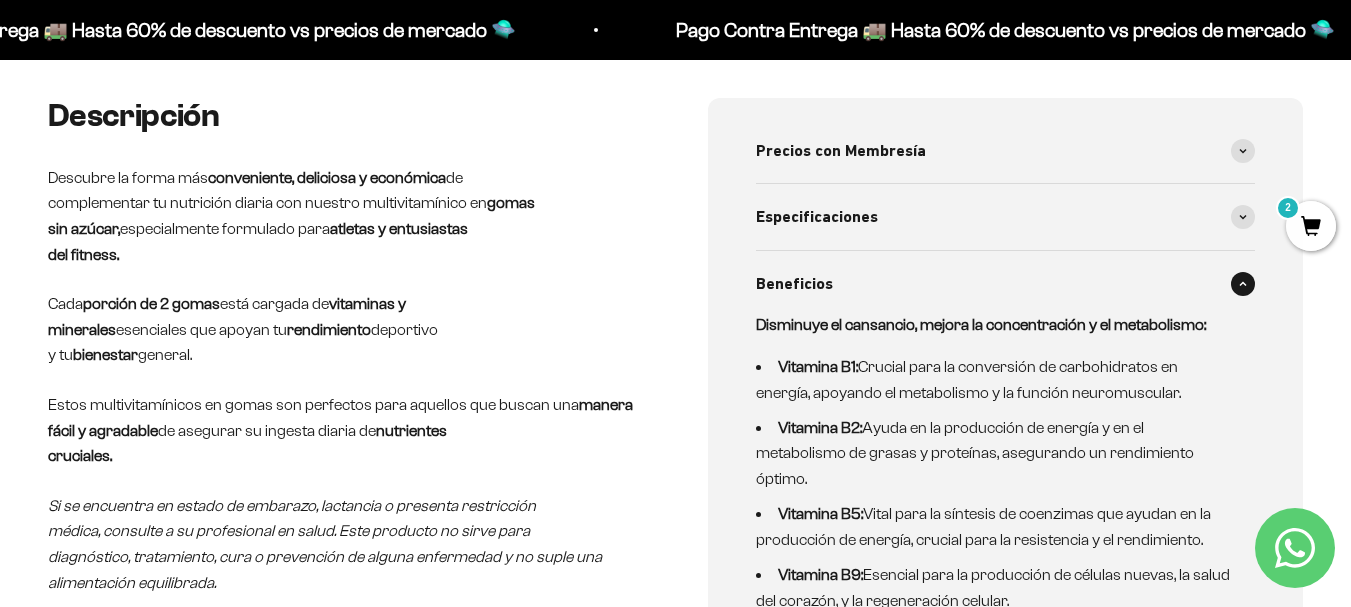 click on "Beneficios" at bounding box center [1006, 284] 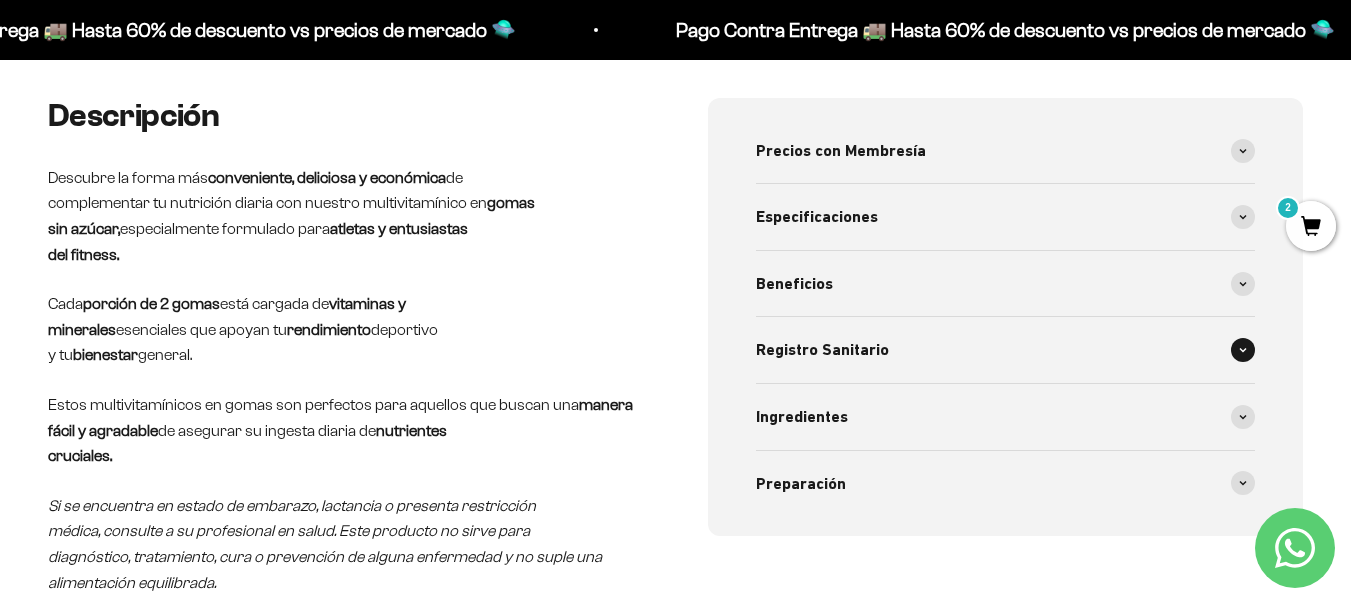 click on "Registro Sanitario" at bounding box center (822, 350) 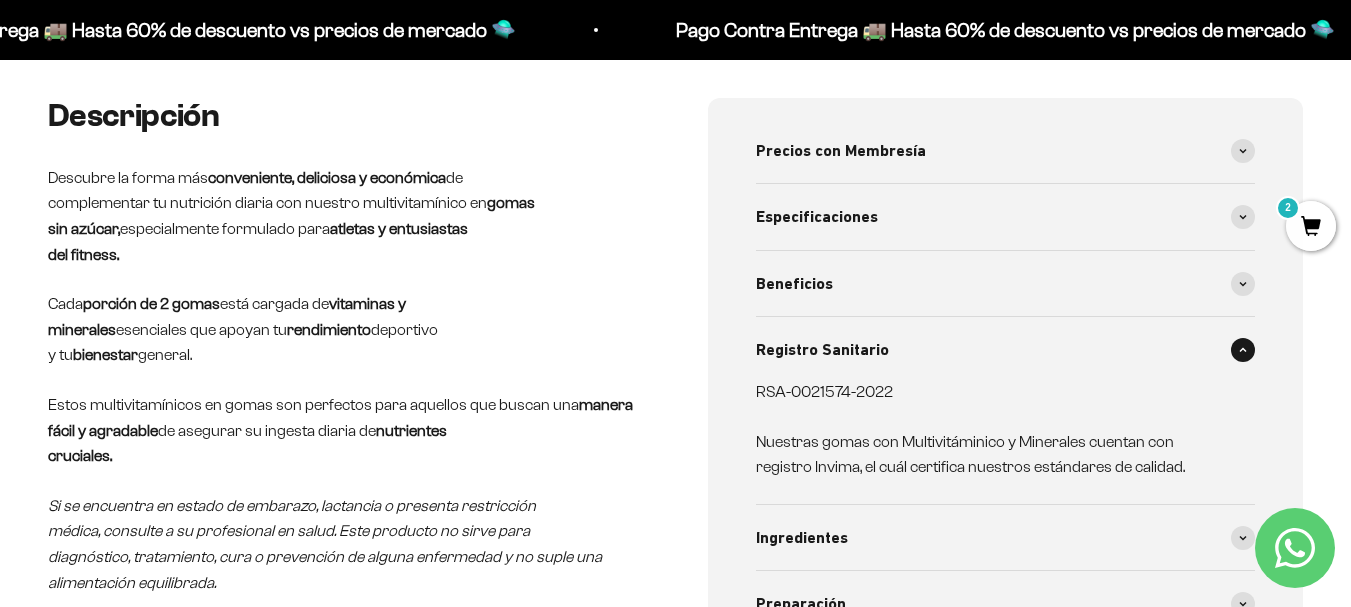 click on "Registro Sanitario" at bounding box center (822, 350) 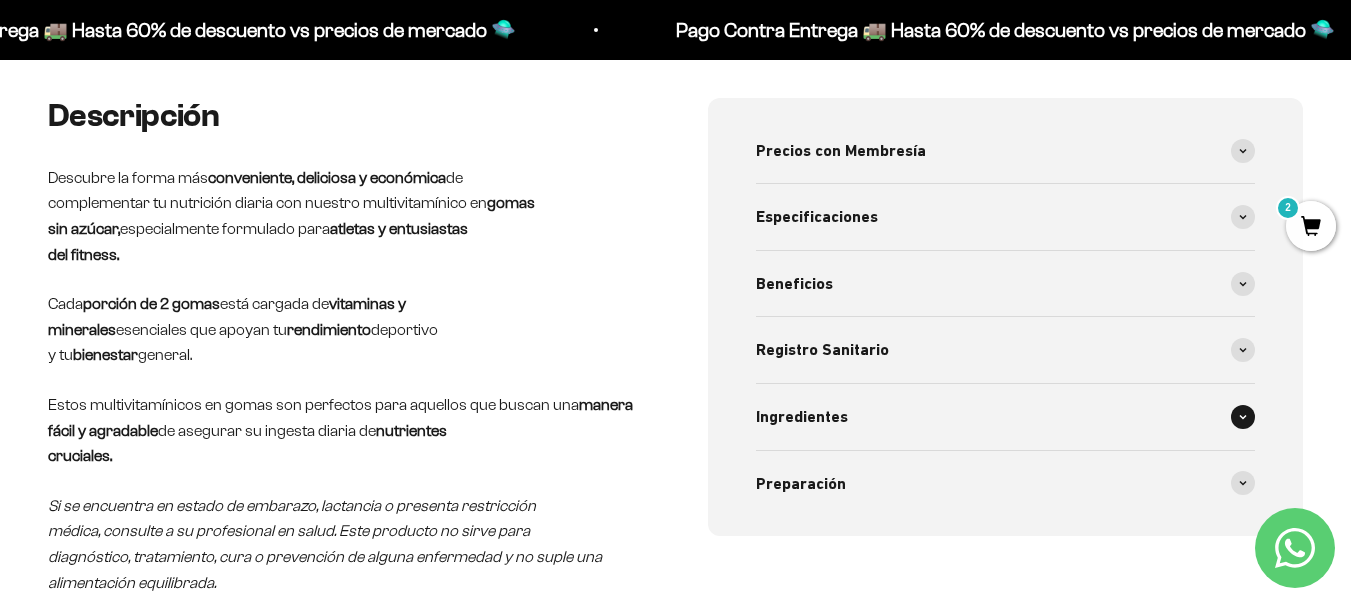 click on "Ingredientes" at bounding box center (802, 417) 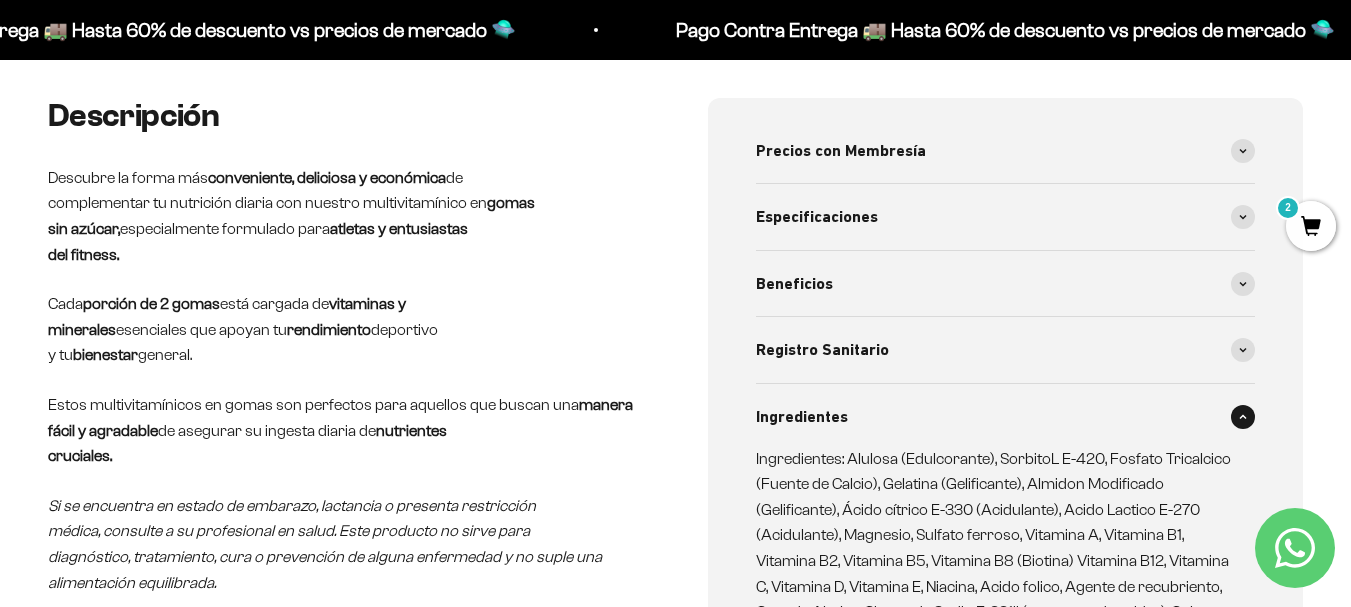 drag, startPoint x: 834, startPoint y: 421, endPoint x: 590, endPoint y: 191, distance: 335.3148 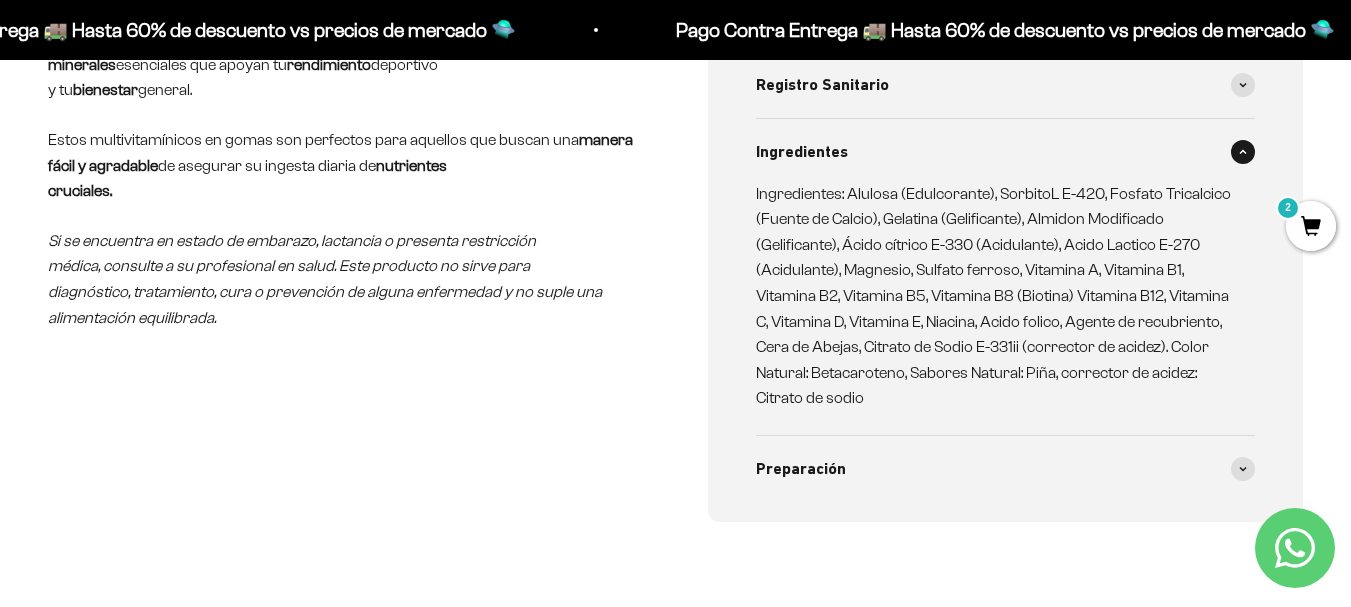 scroll, scrollTop: 999, scrollLeft: 0, axis: vertical 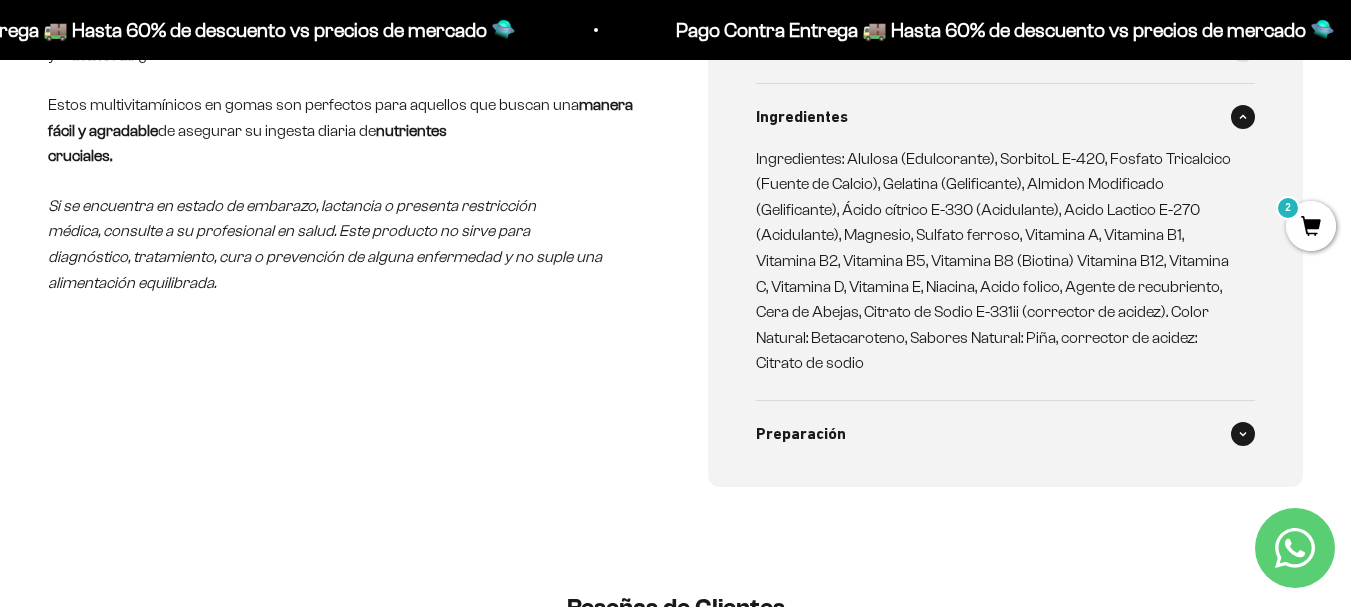 click on "Preparación" at bounding box center [1006, 434] 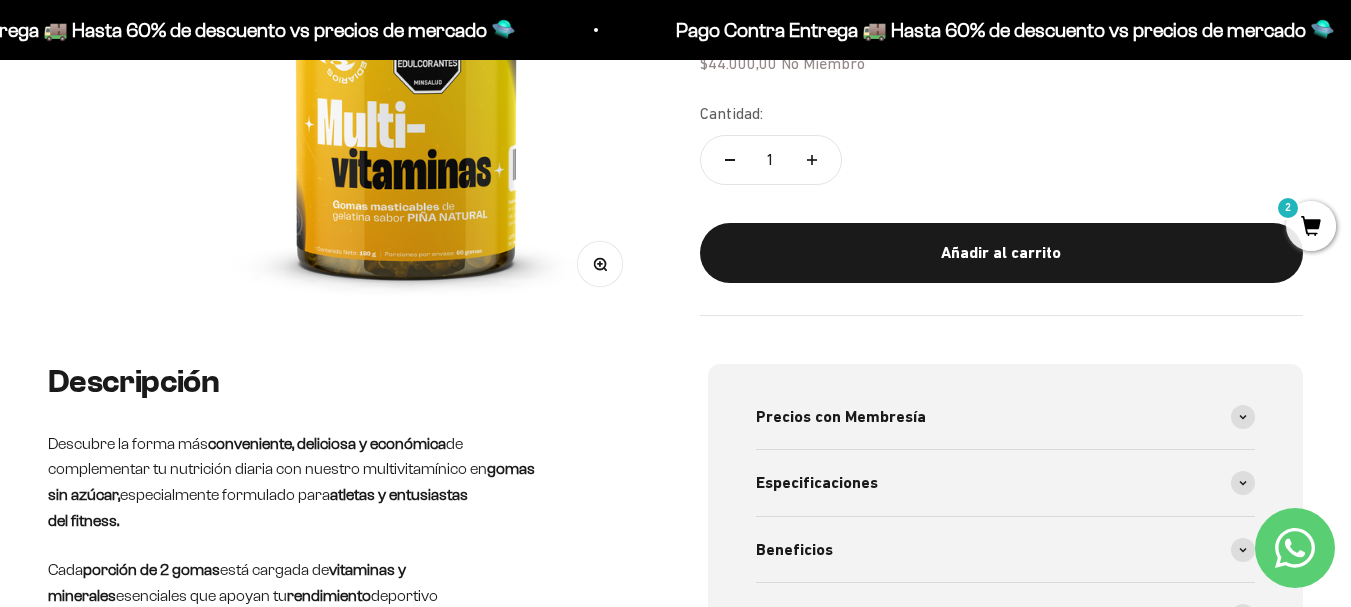 scroll, scrollTop: 200, scrollLeft: 0, axis: vertical 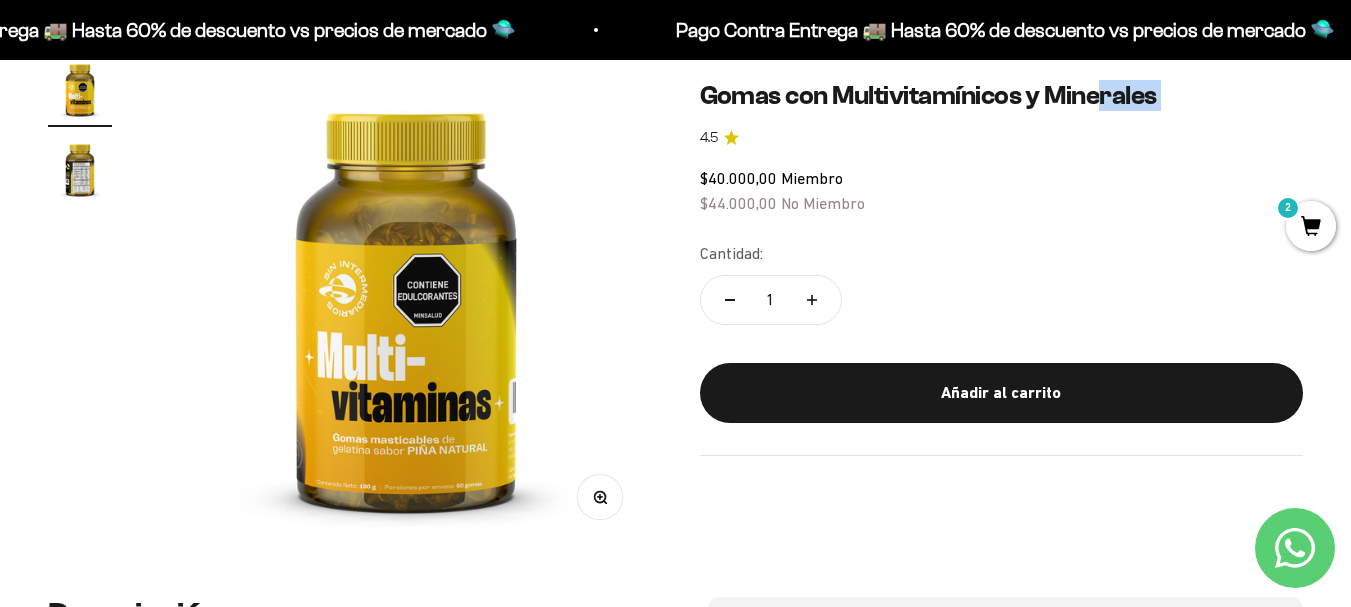 drag, startPoint x: 696, startPoint y: 91, endPoint x: 1107, endPoint y: 100, distance: 411.09854 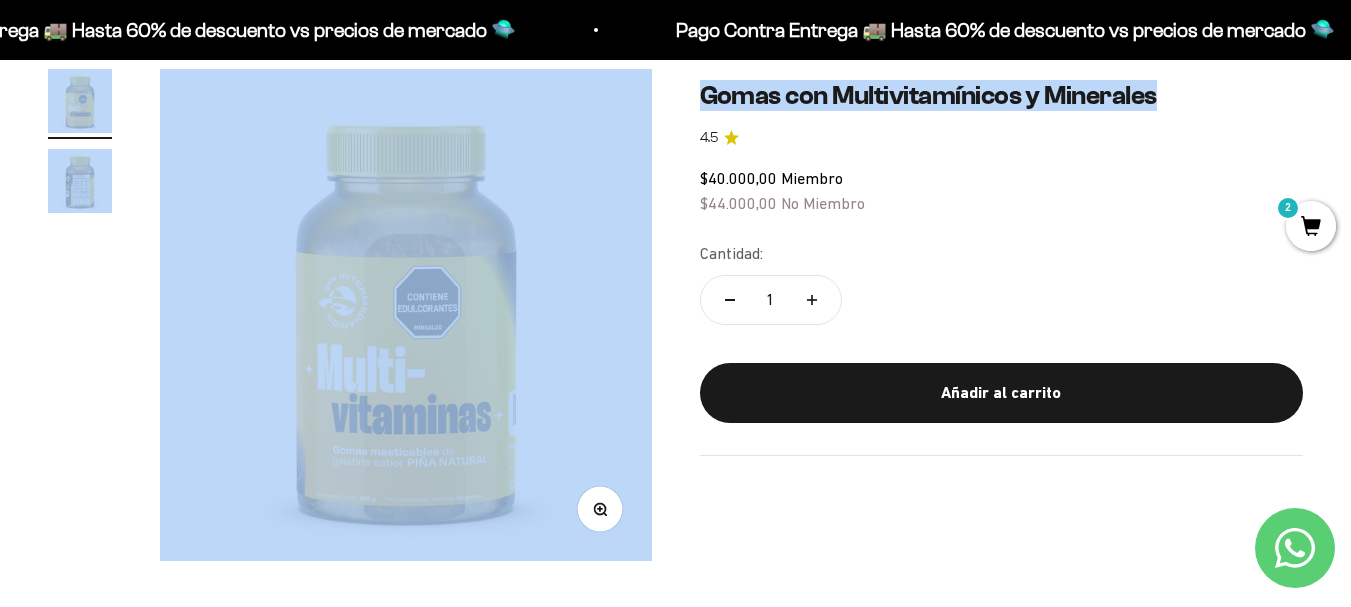 scroll, scrollTop: 183, scrollLeft: 0, axis: vertical 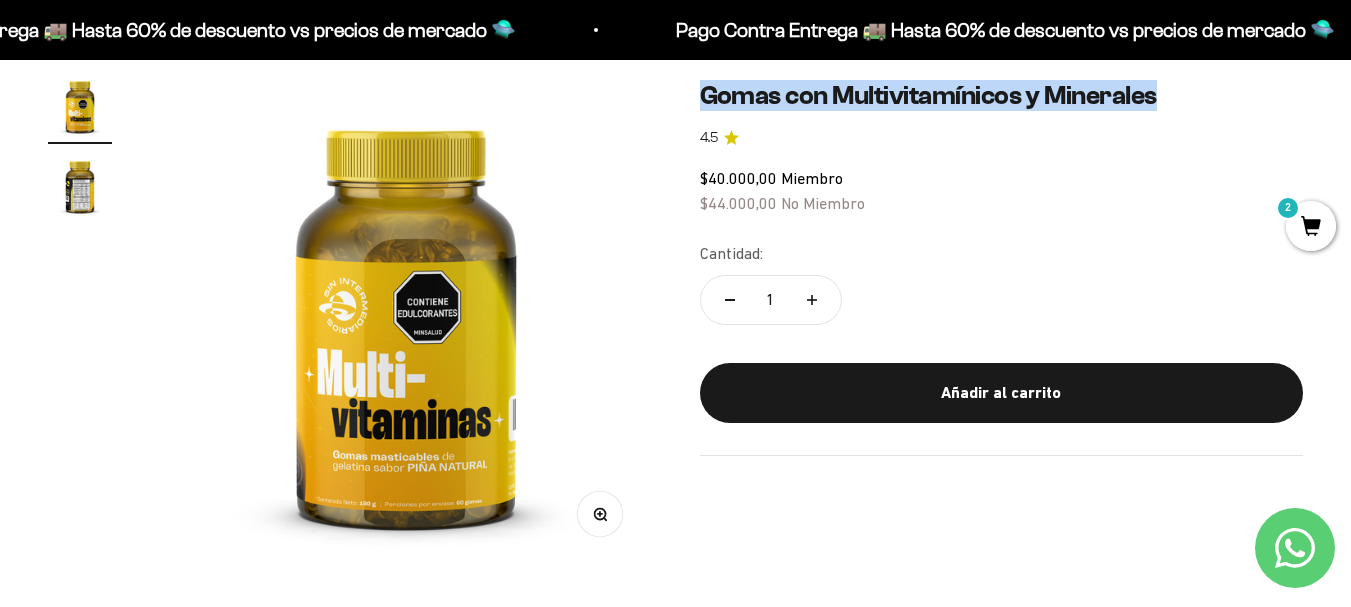 drag, startPoint x: 860, startPoint y: 87, endPoint x: 1038, endPoint y: 109, distance: 179.3544 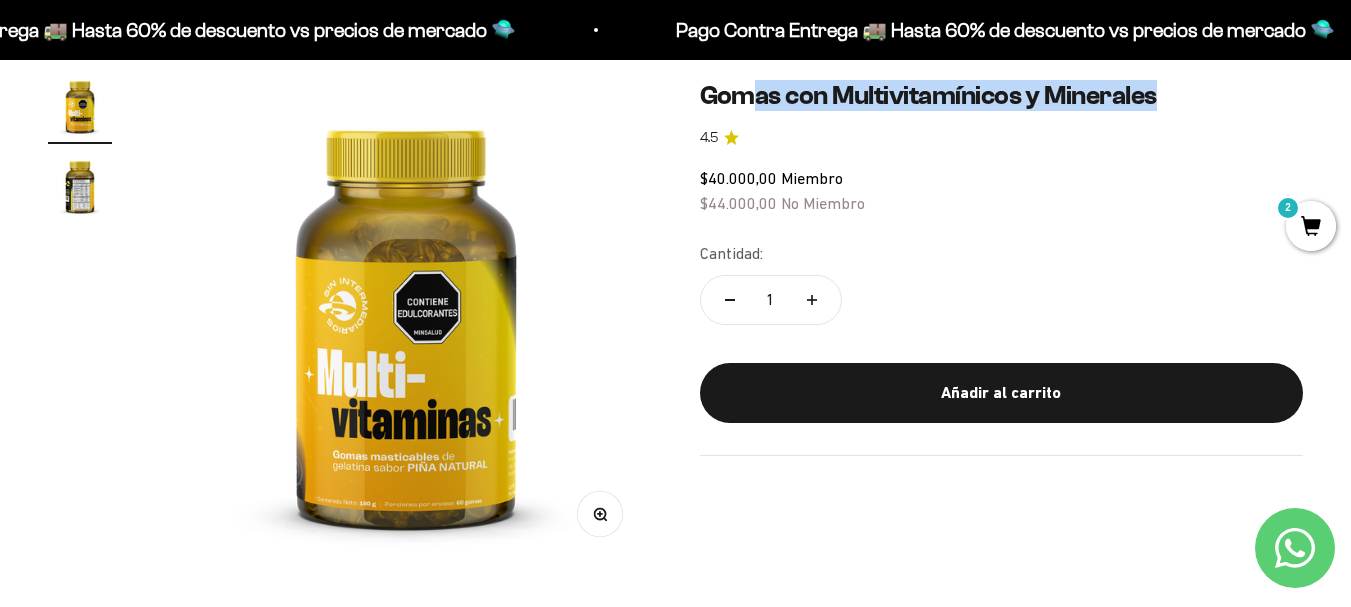 click on "Gomas con Multivitamínicos y Minerales" 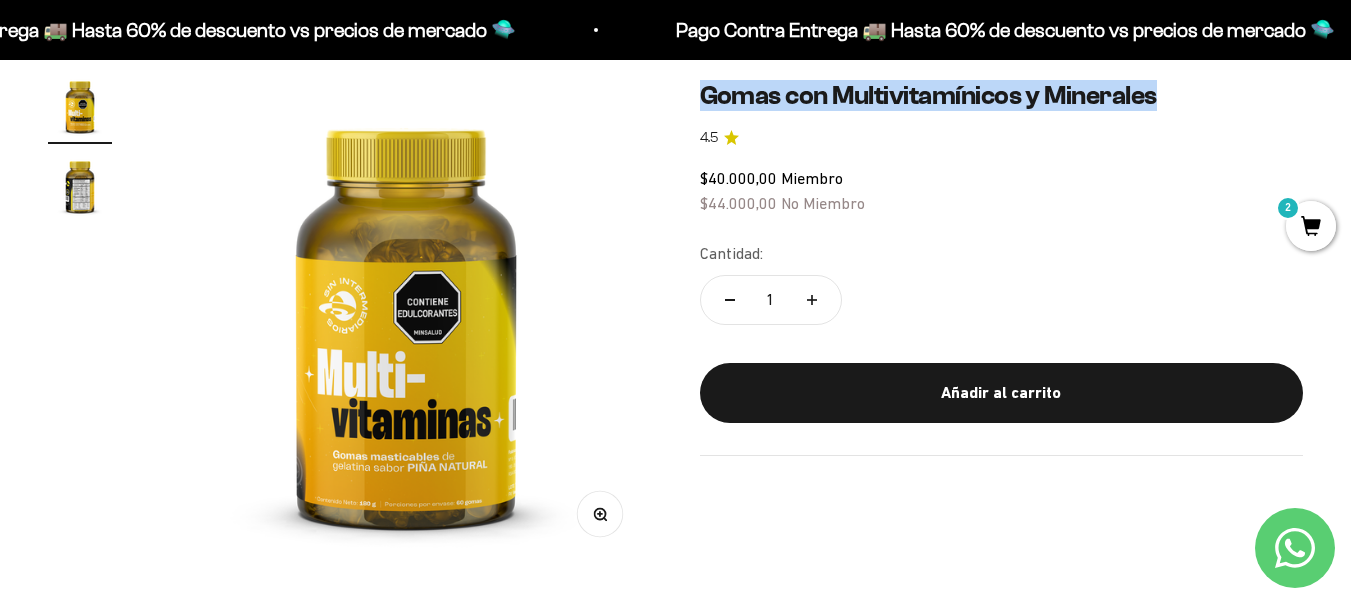 drag, startPoint x: 1076, startPoint y: 135, endPoint x: 1166, endPoint y: 97, distance: 97.6934 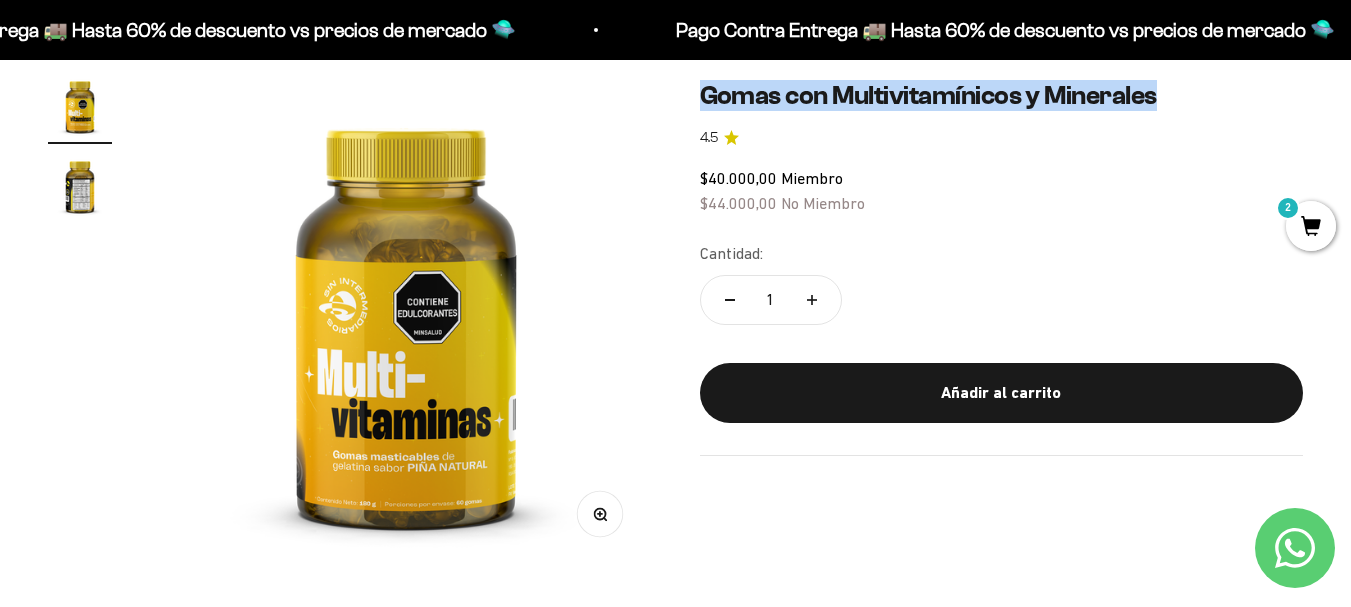 copy on "Gomas con Multivitamínicos y Minerales" 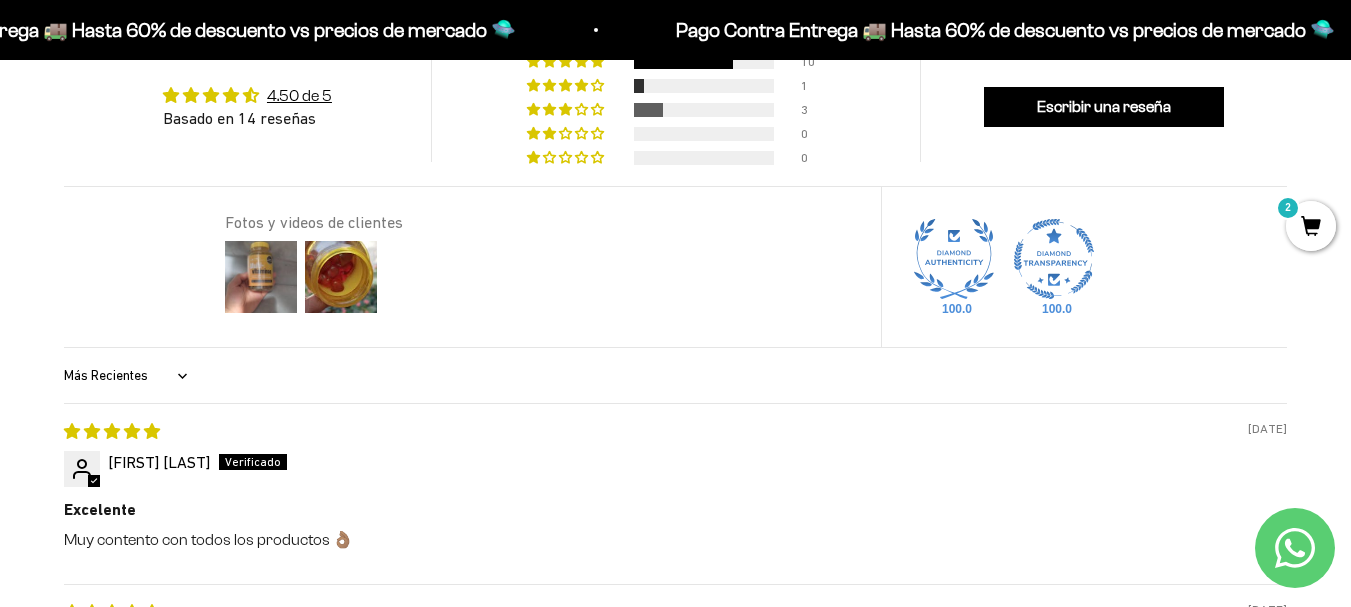 scroll, scrollTop: 1983, scrollLeft: 0, axis: vertical 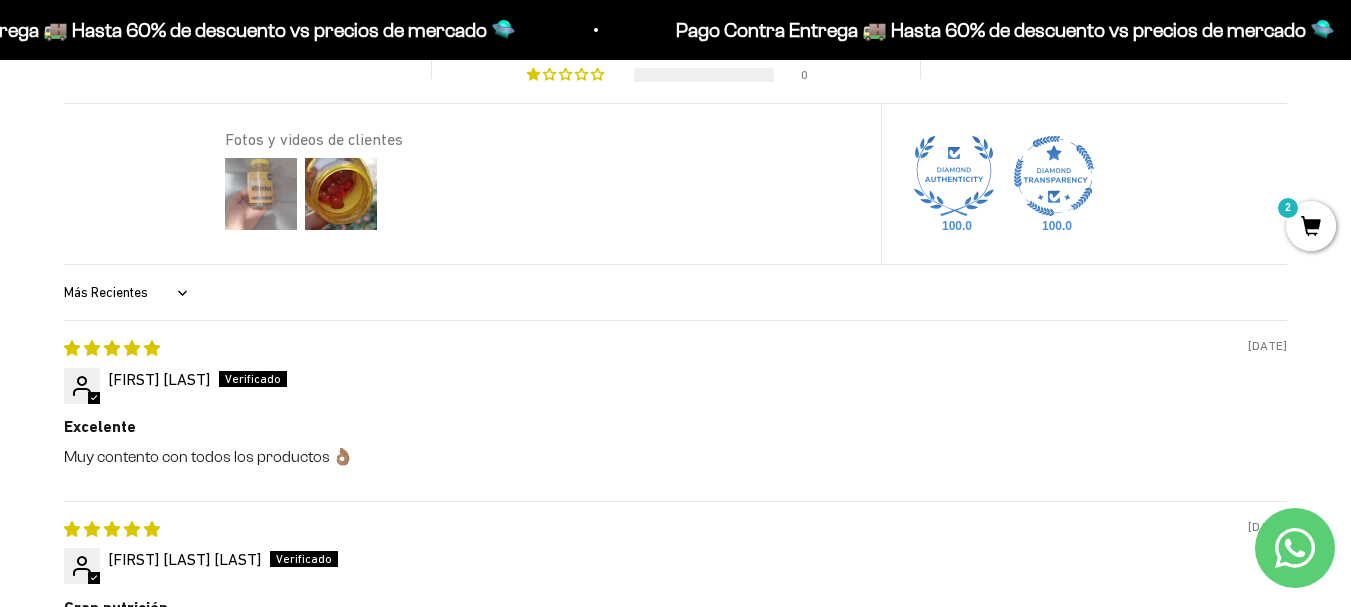 click at bounding box center (261, 194) 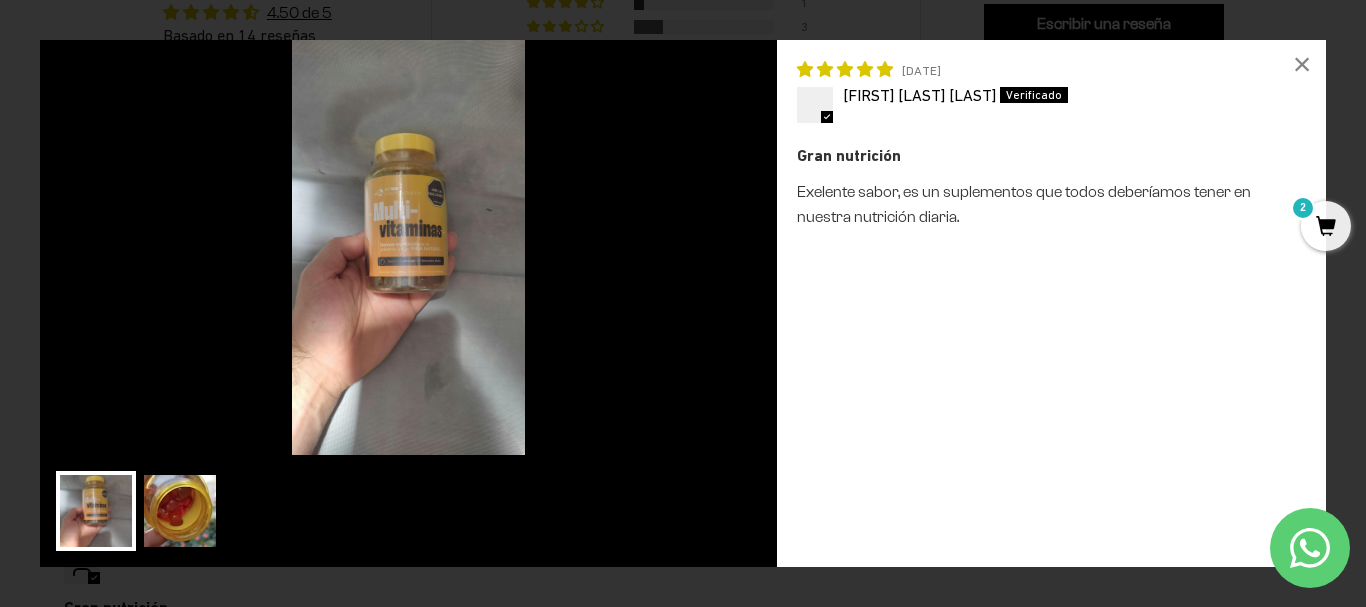 click at bounding box center (180, 511) 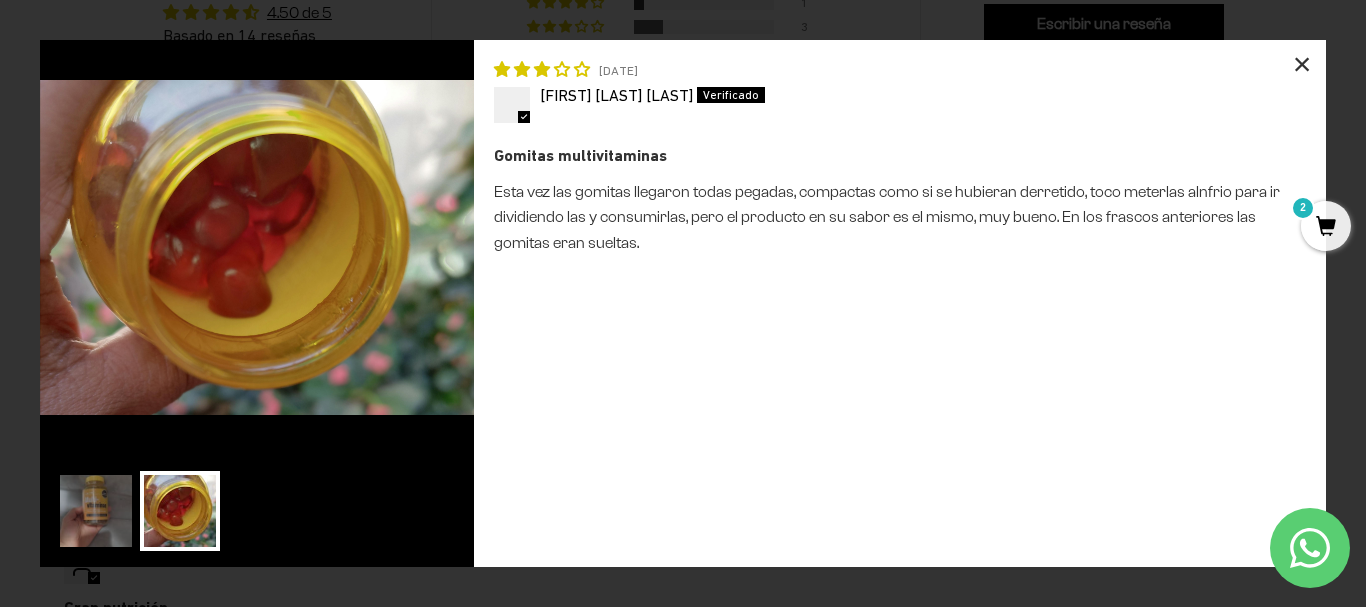 click on "×" at bounding box center [1302, 64] 